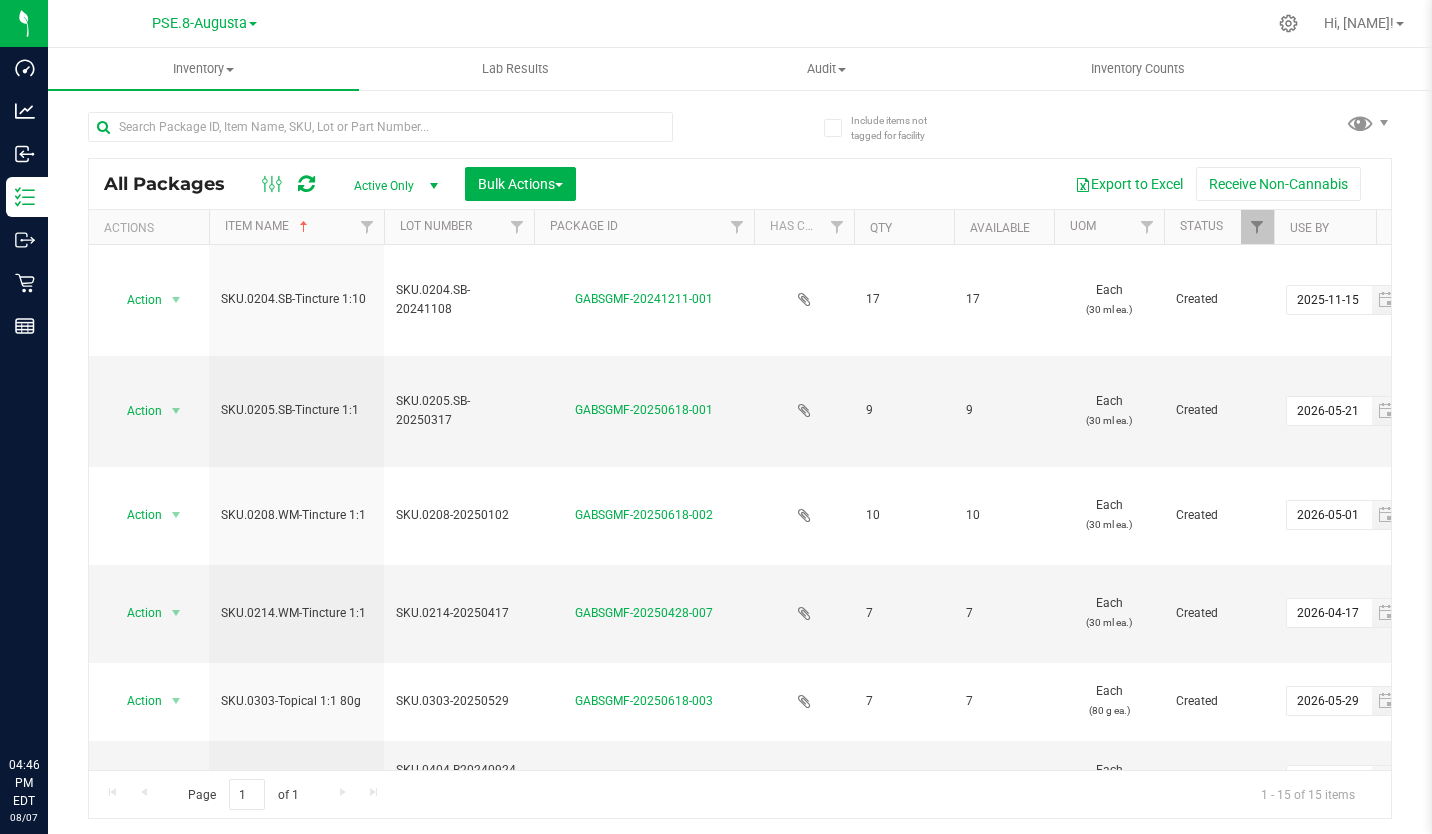 scroll, scrollTop: 0, scrollLeft: 0, axis: both 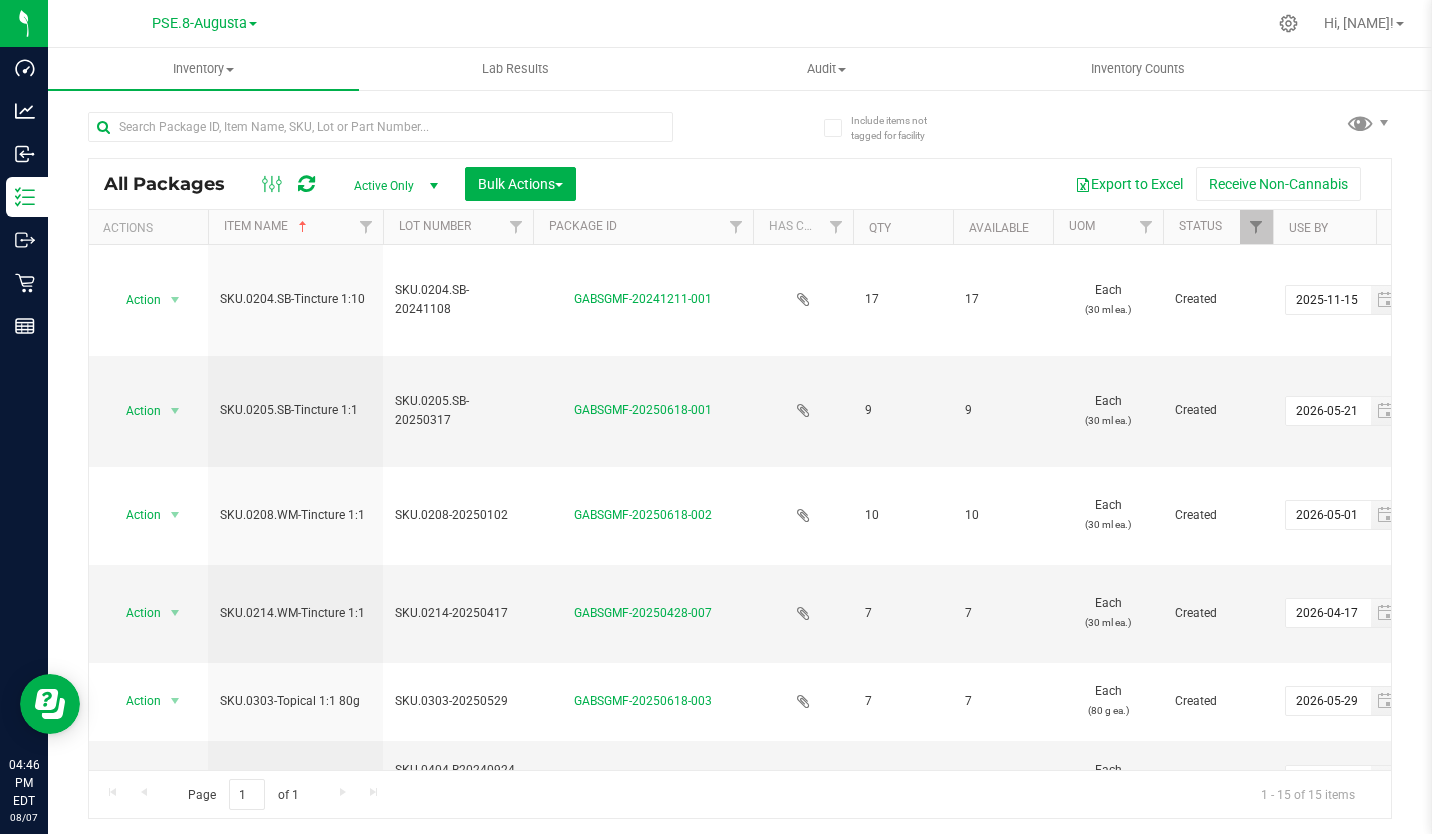 click at bounding box center (0, 0) 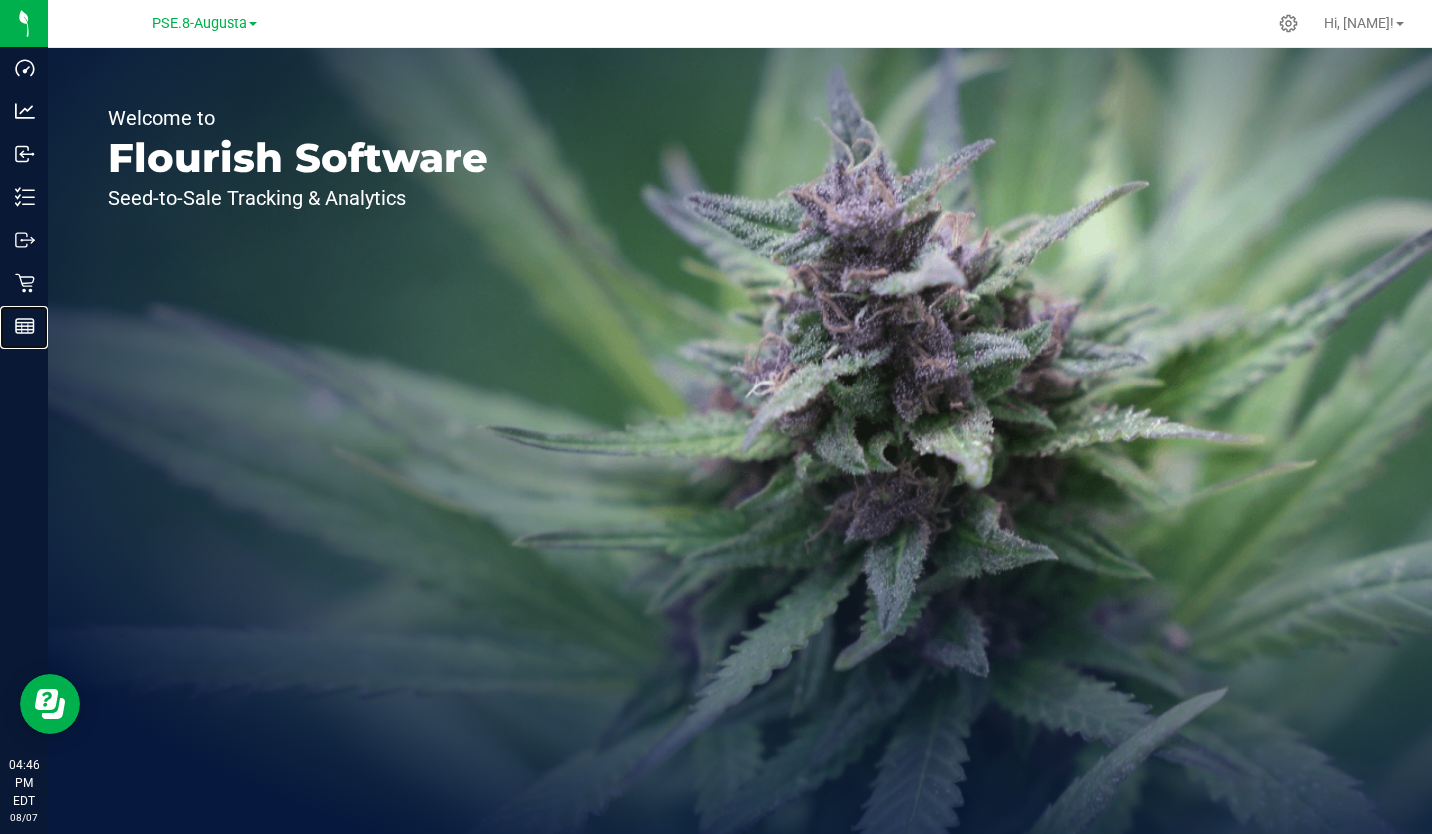 click on "Reports" at bounding box center [0, 0] 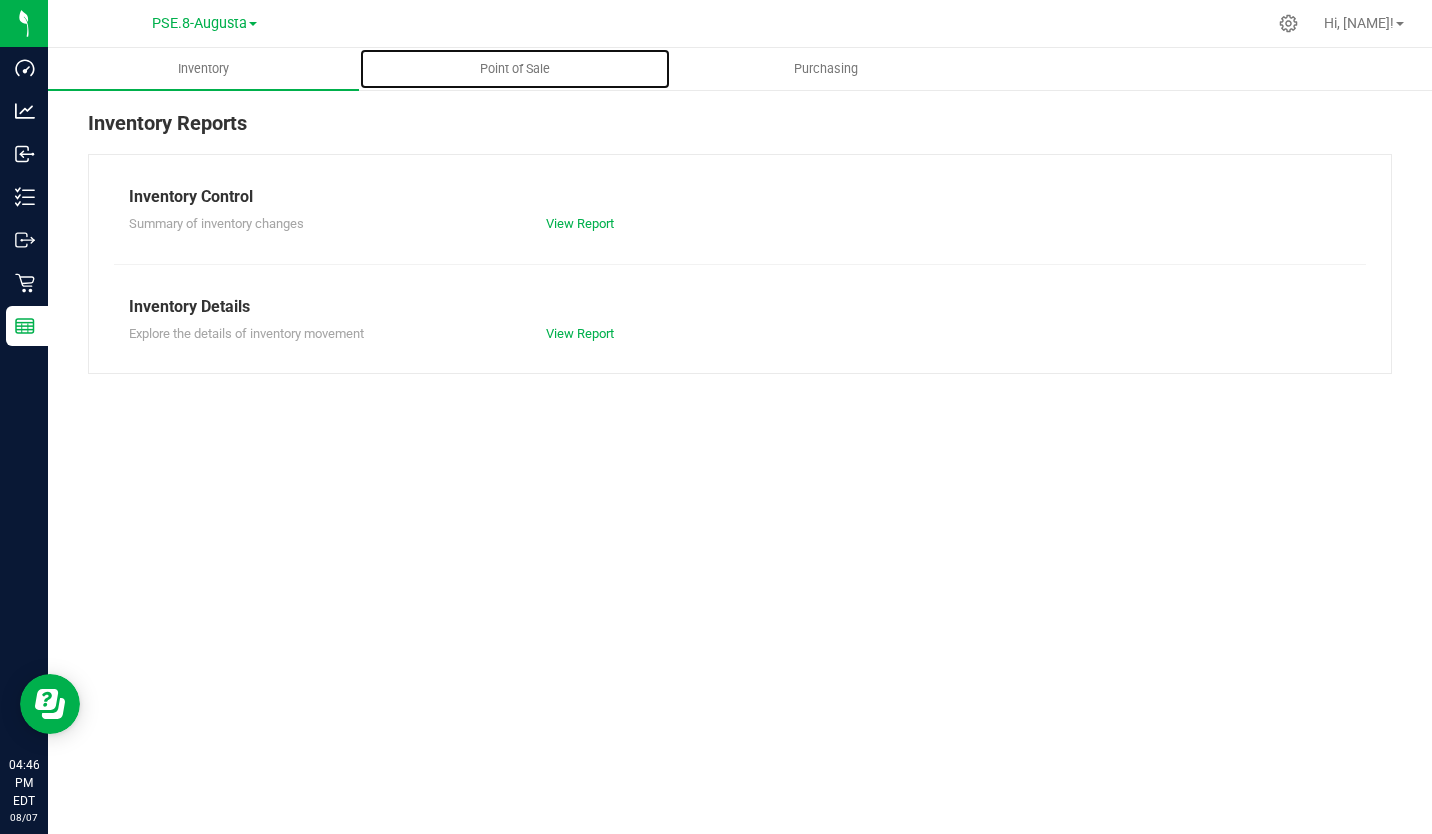 click on "Point of Sale" at bounding box center (515, 69) 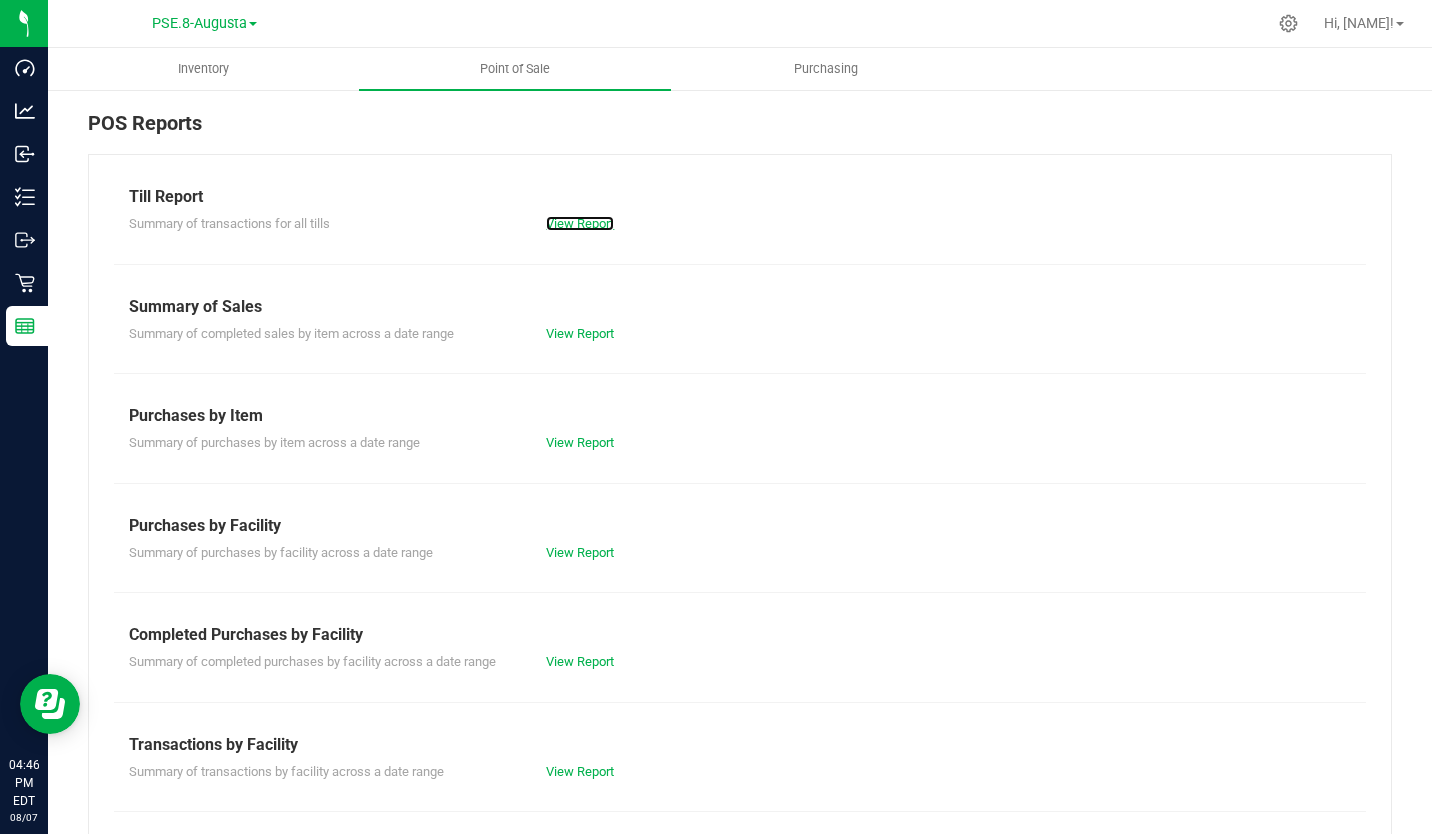 click on "View Report" at bounding box center [580, 223] 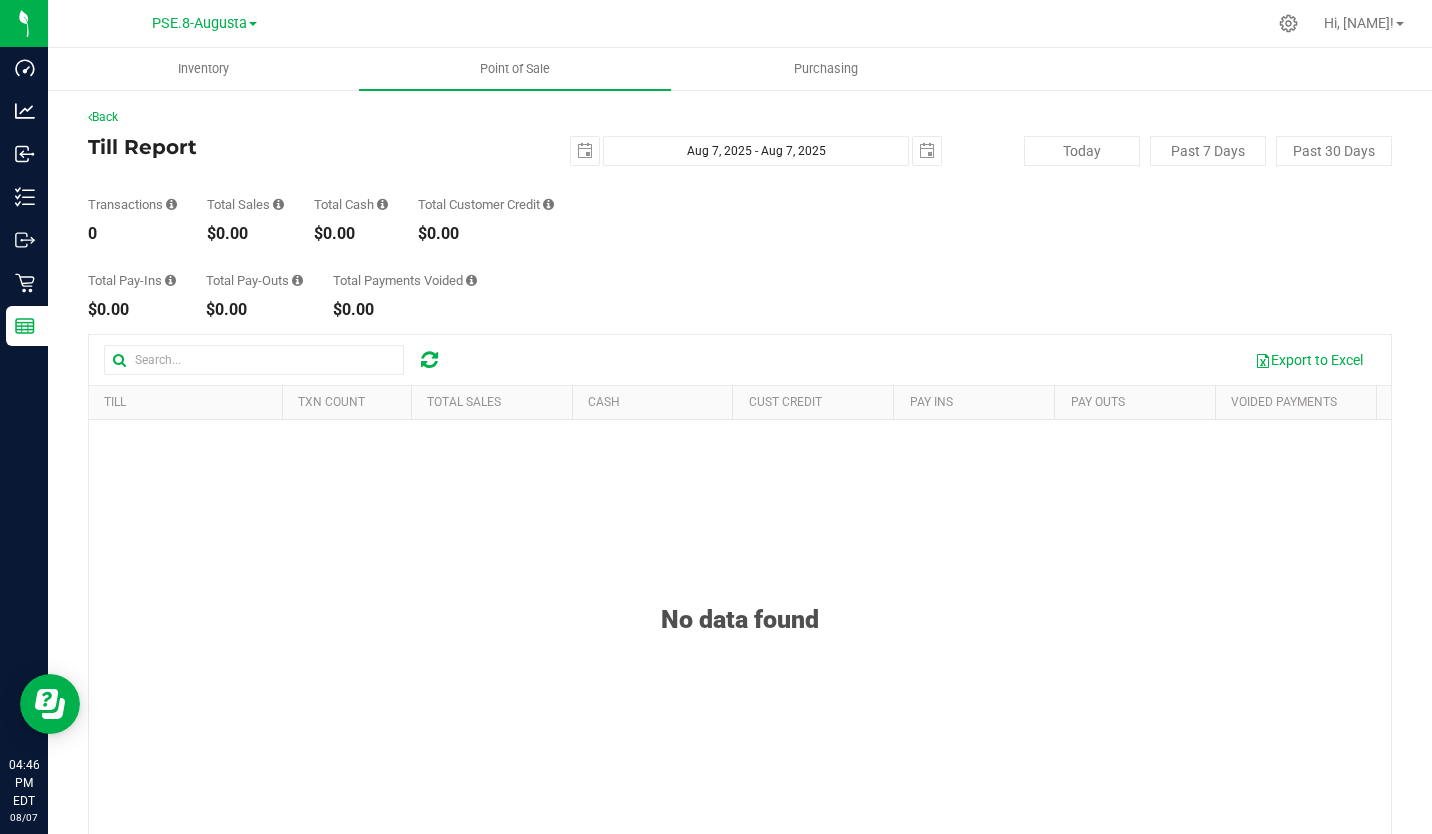click at bounding box center [253, 24] 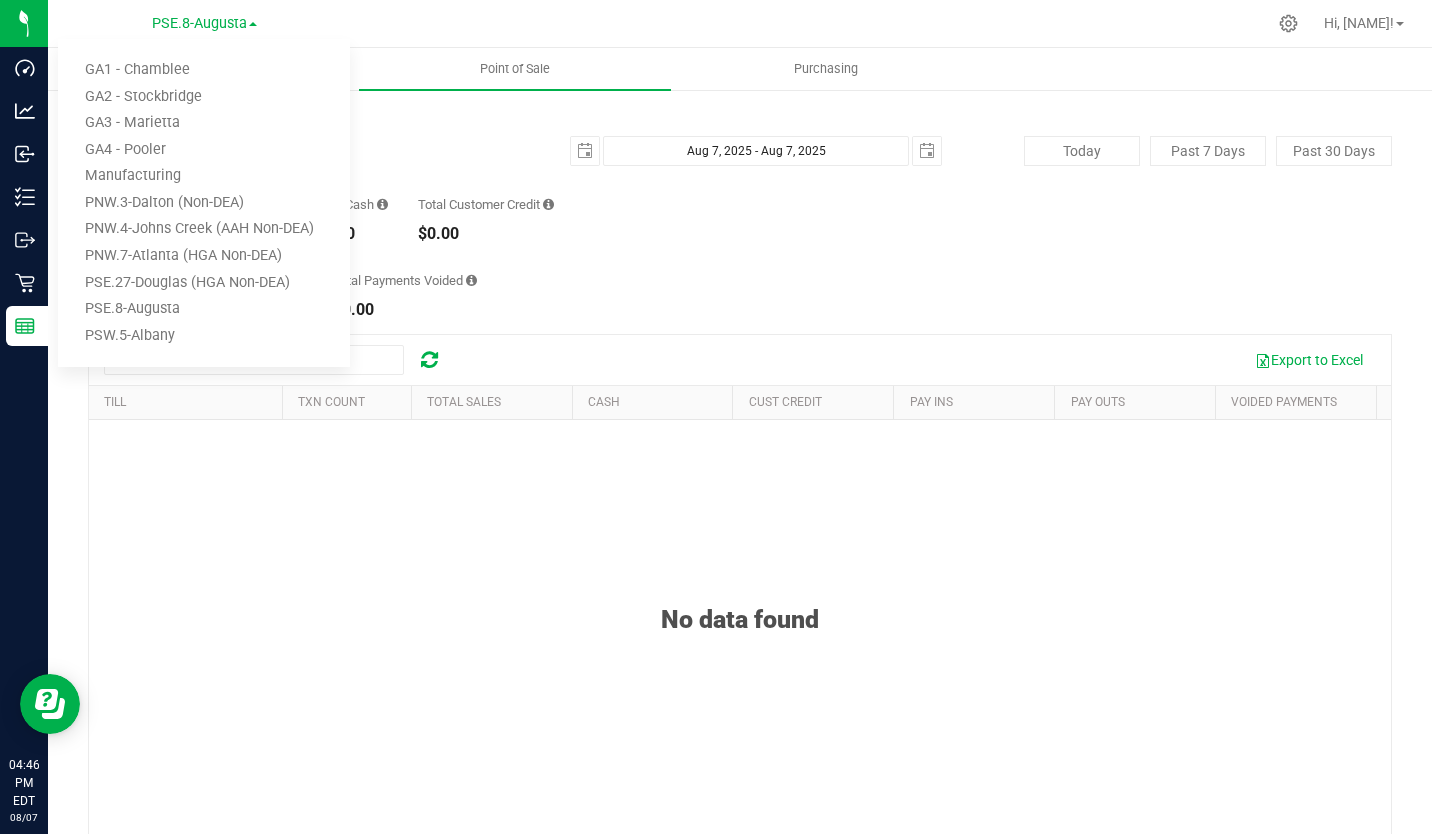 click on "PSW.5-Albany" at bounding box center [204, 336] 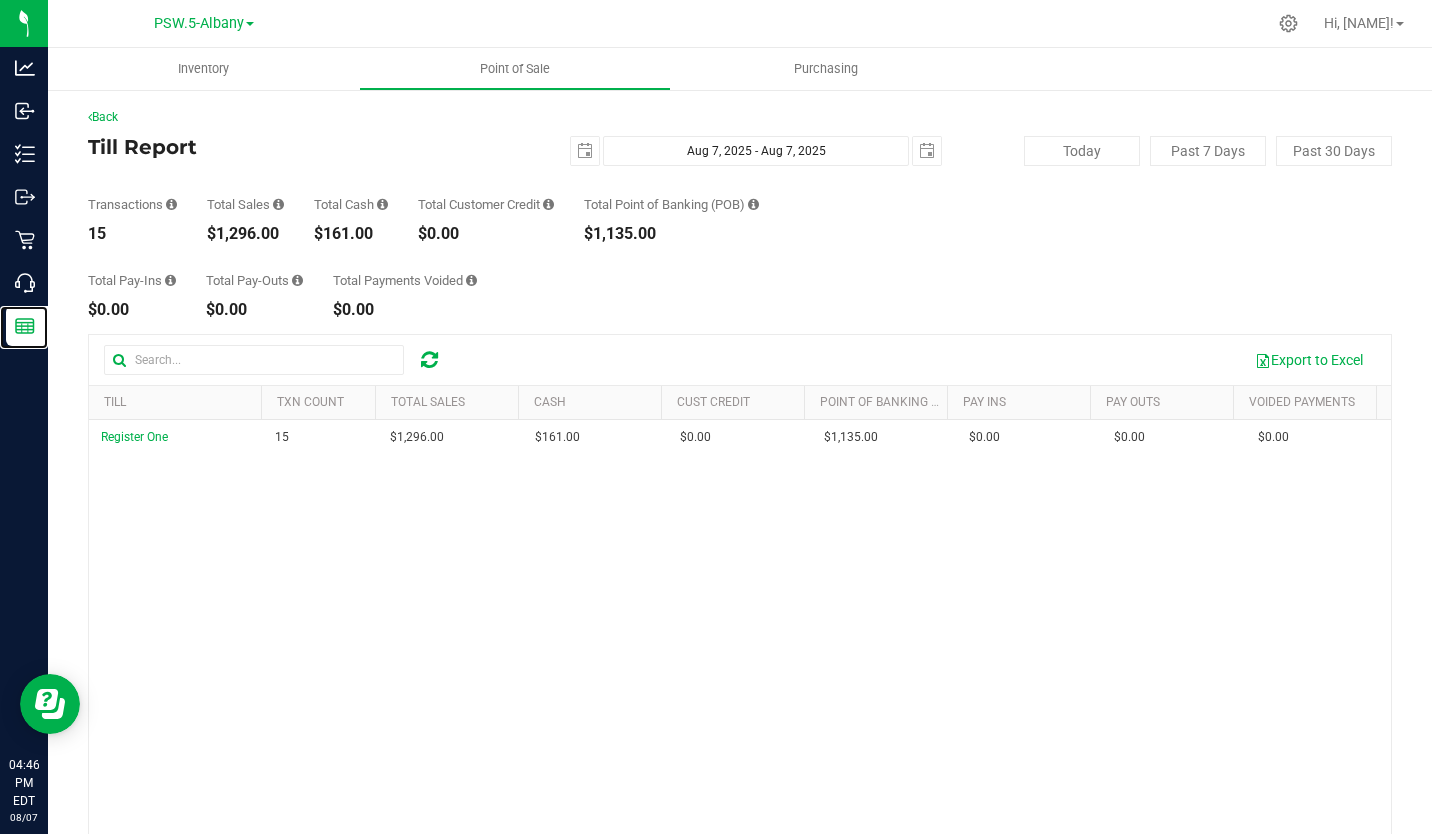 click on "Reports" at bounding box center (0, 0) 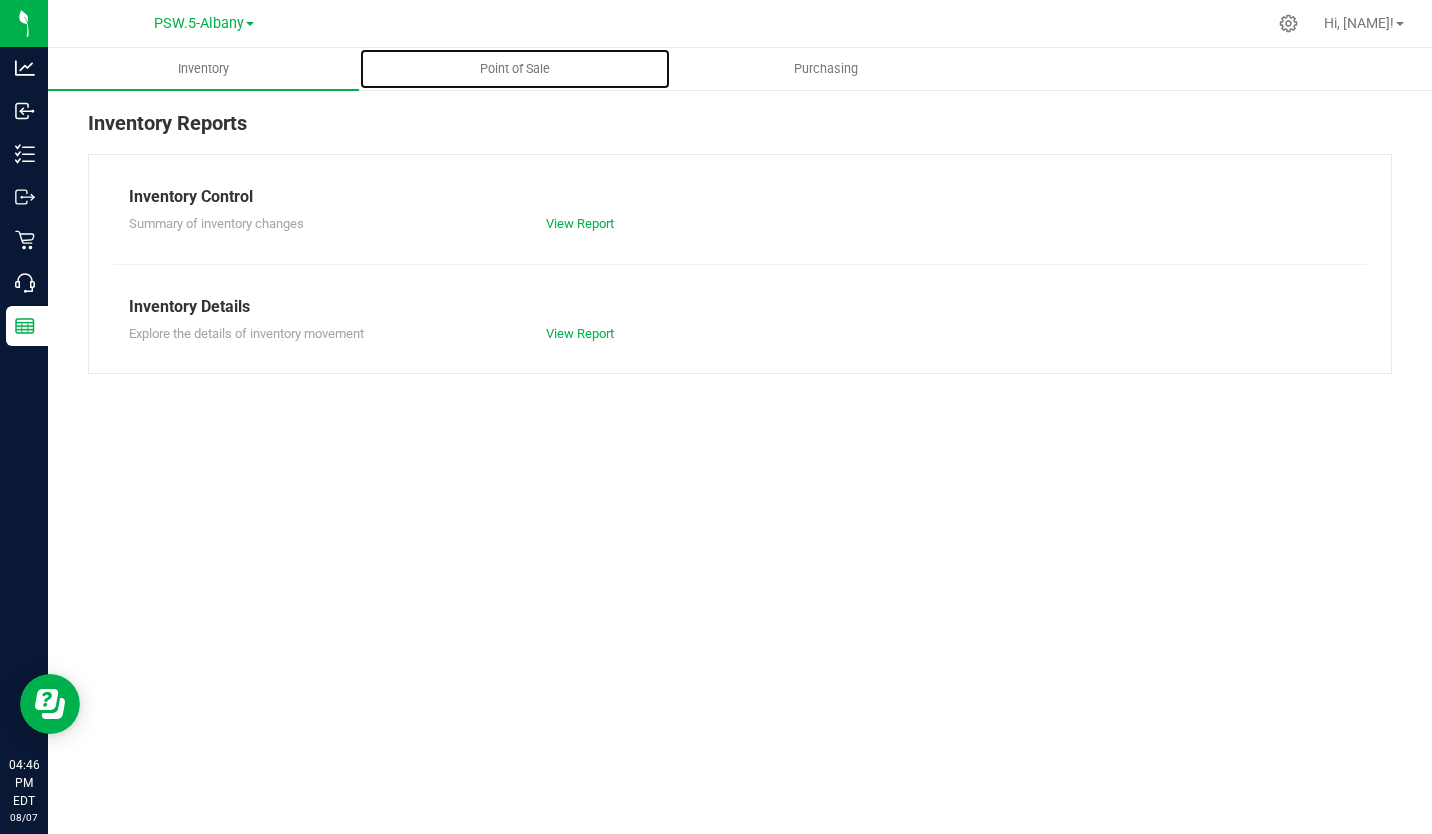click on "Point of Sale" at bounding box center [515, 69] 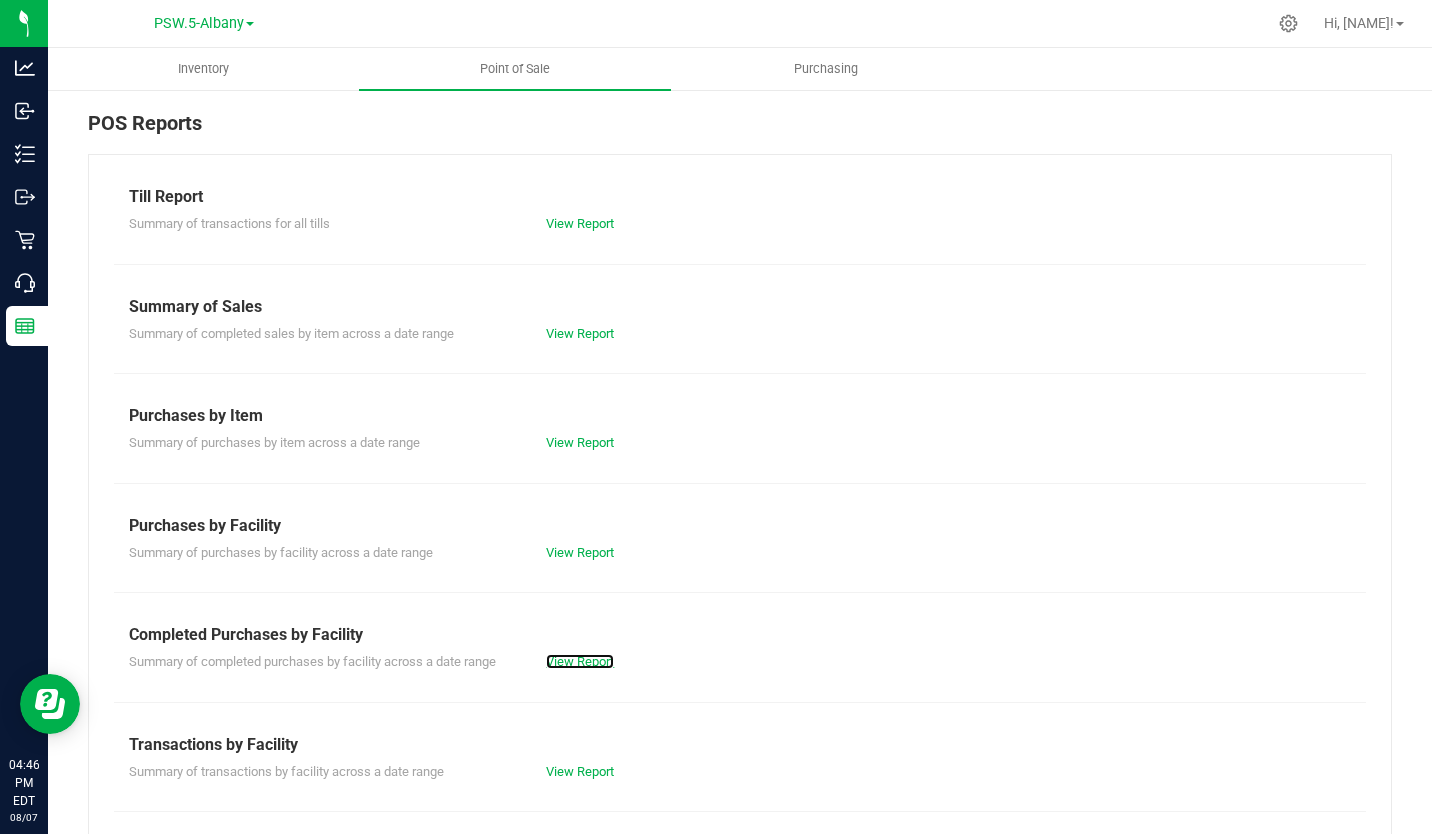 click on "View Report" at bounding box center (580, 661) 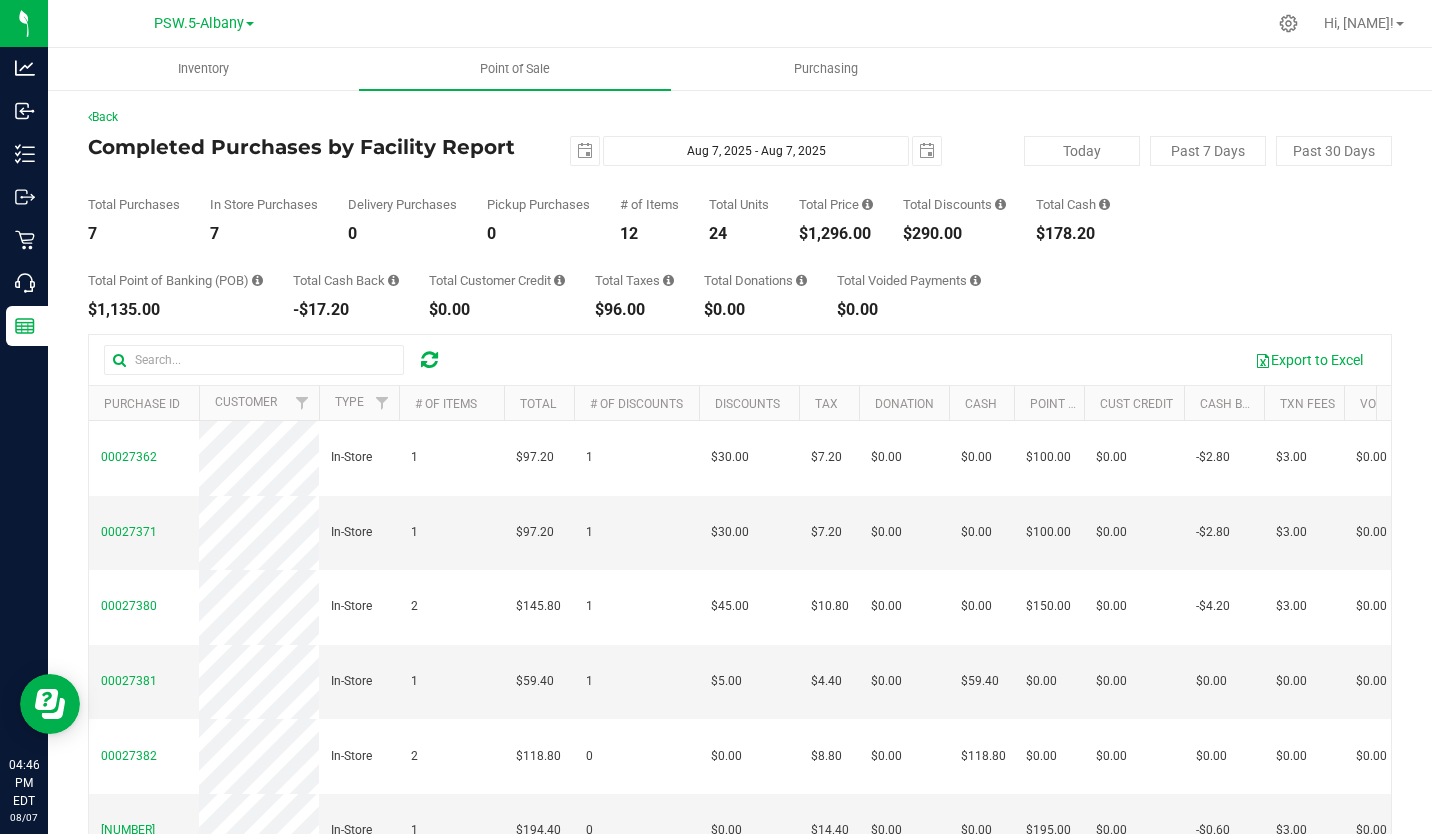 scroll, scrollTop: 11, scrollLeft: 0, axis: vertical 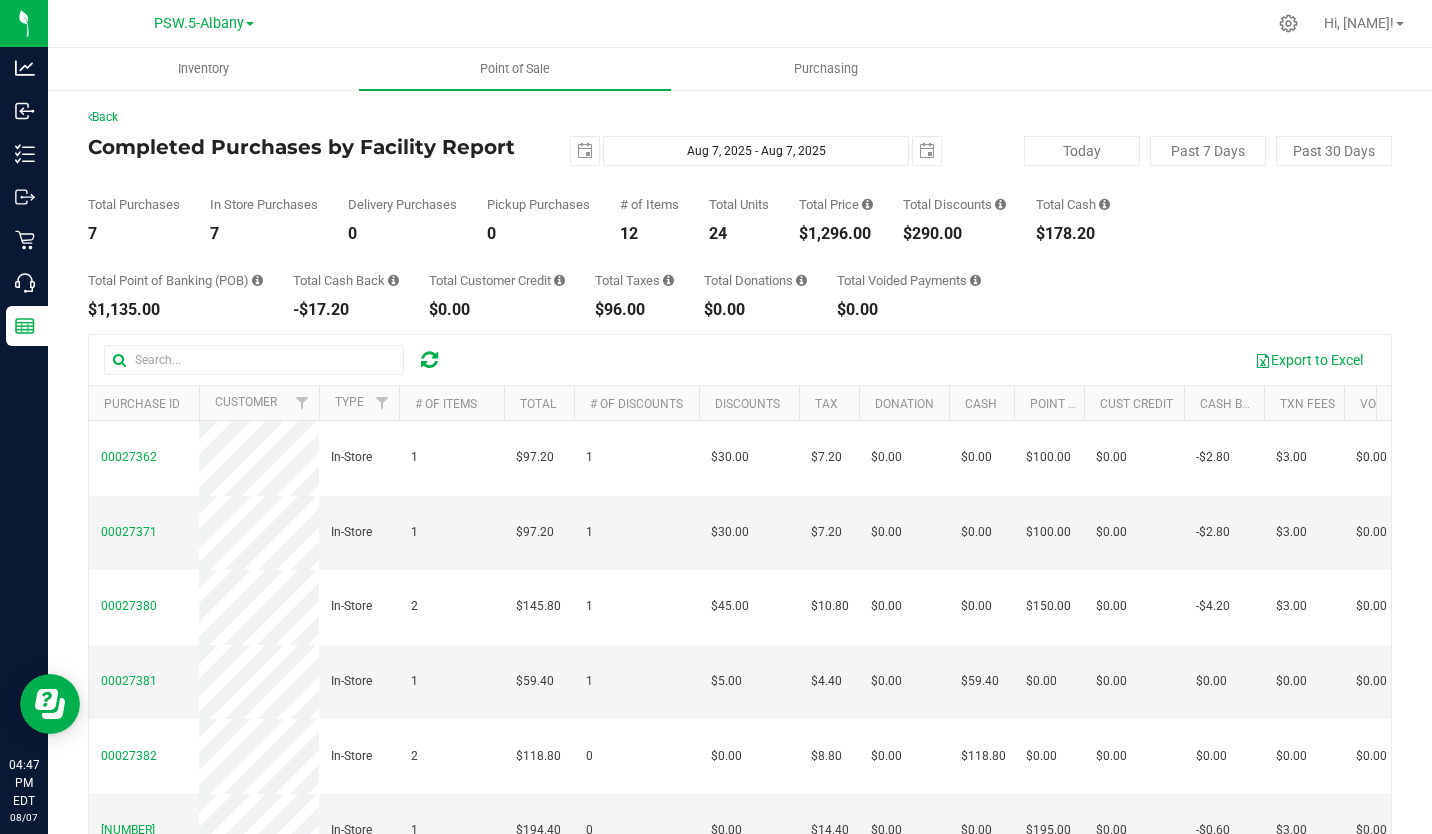 click on "PSW.5-Albany" at bounding box center (199, 23) 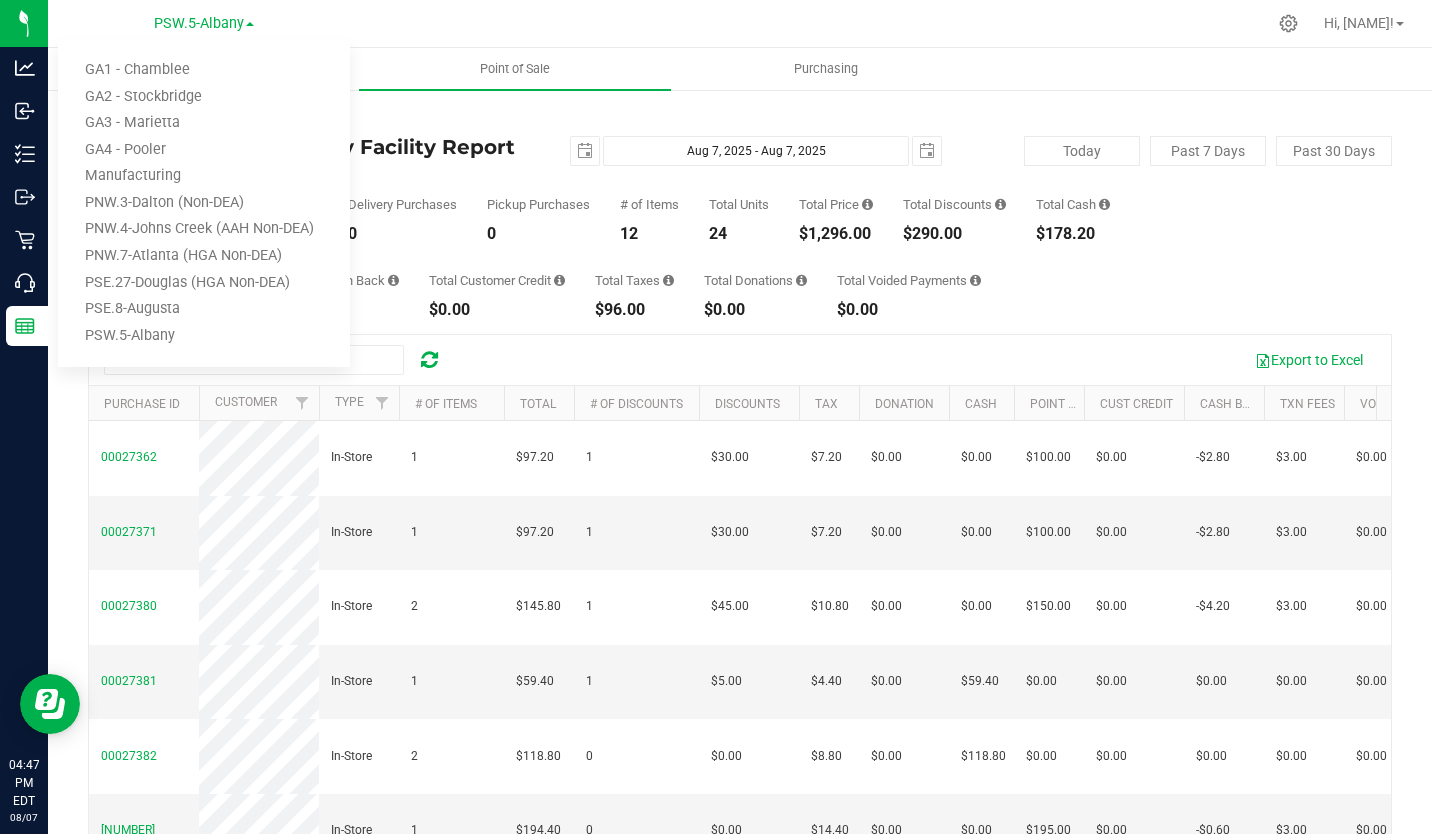 click on "GA4 - Pooler" at bounding box center [204, 150] 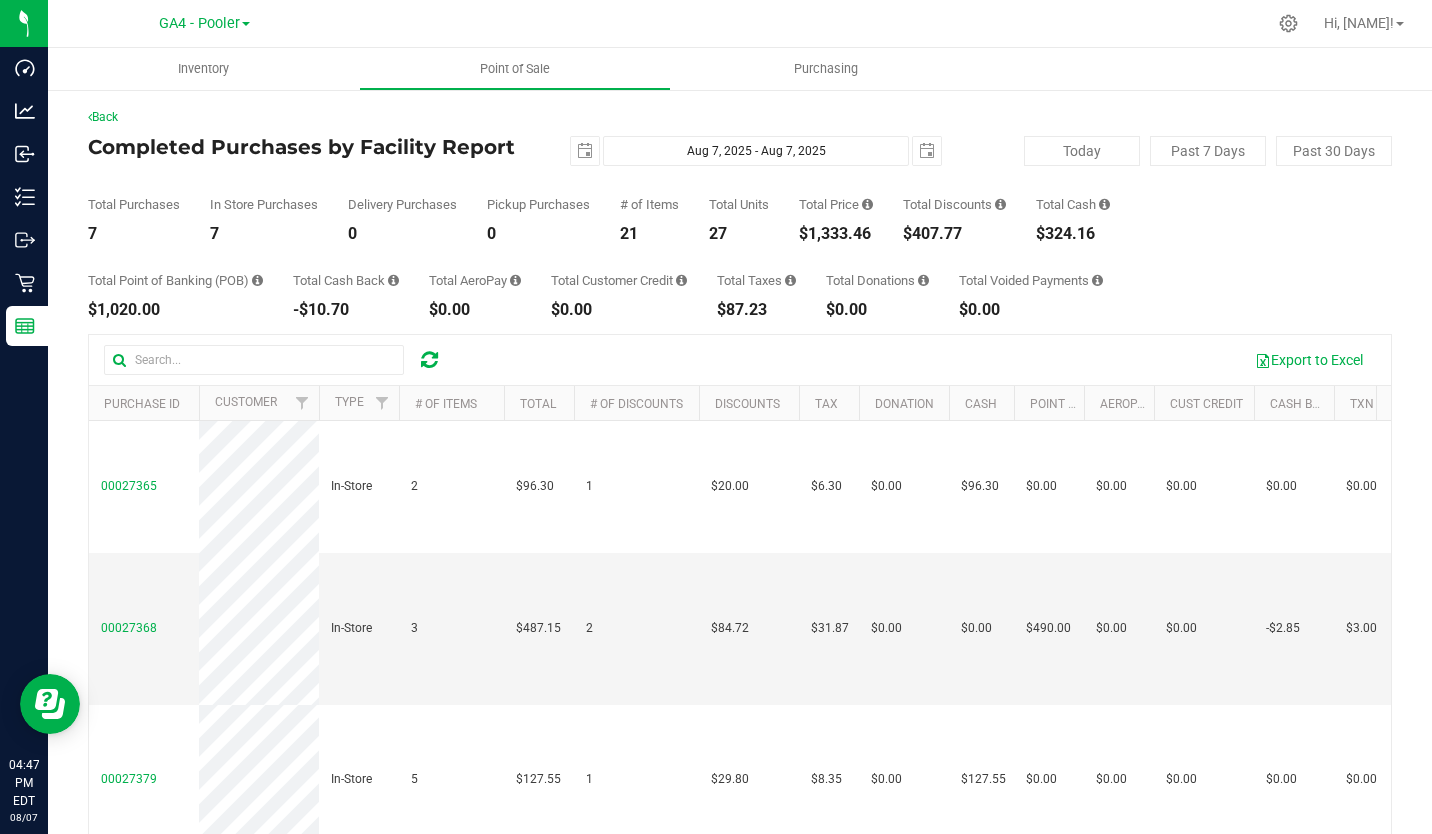 scroll, scrollTop: 11, scrollLeft: 0, axis: vertical 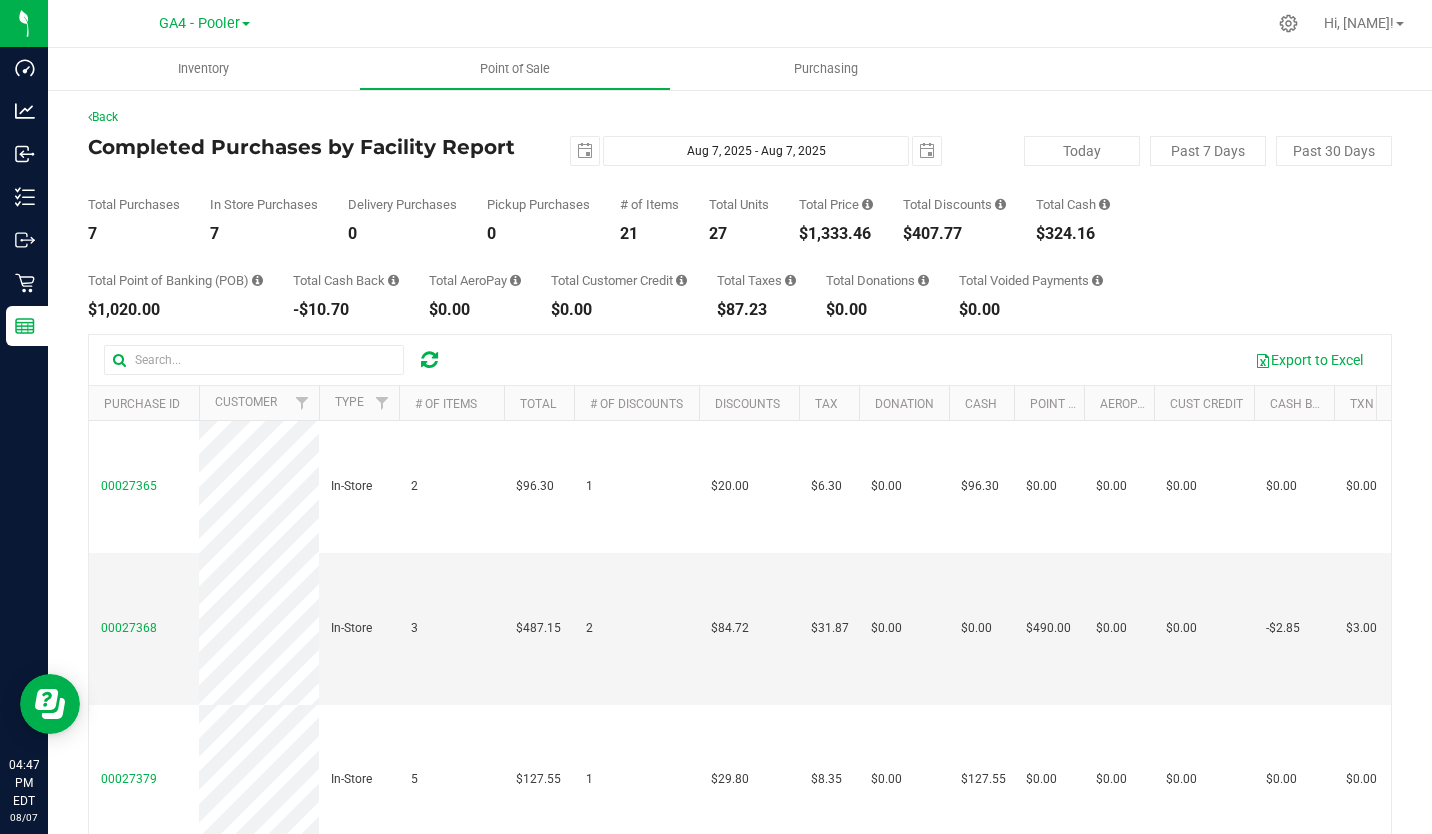 click on "GA4 - Pooler" at bounding box center (199, 23) 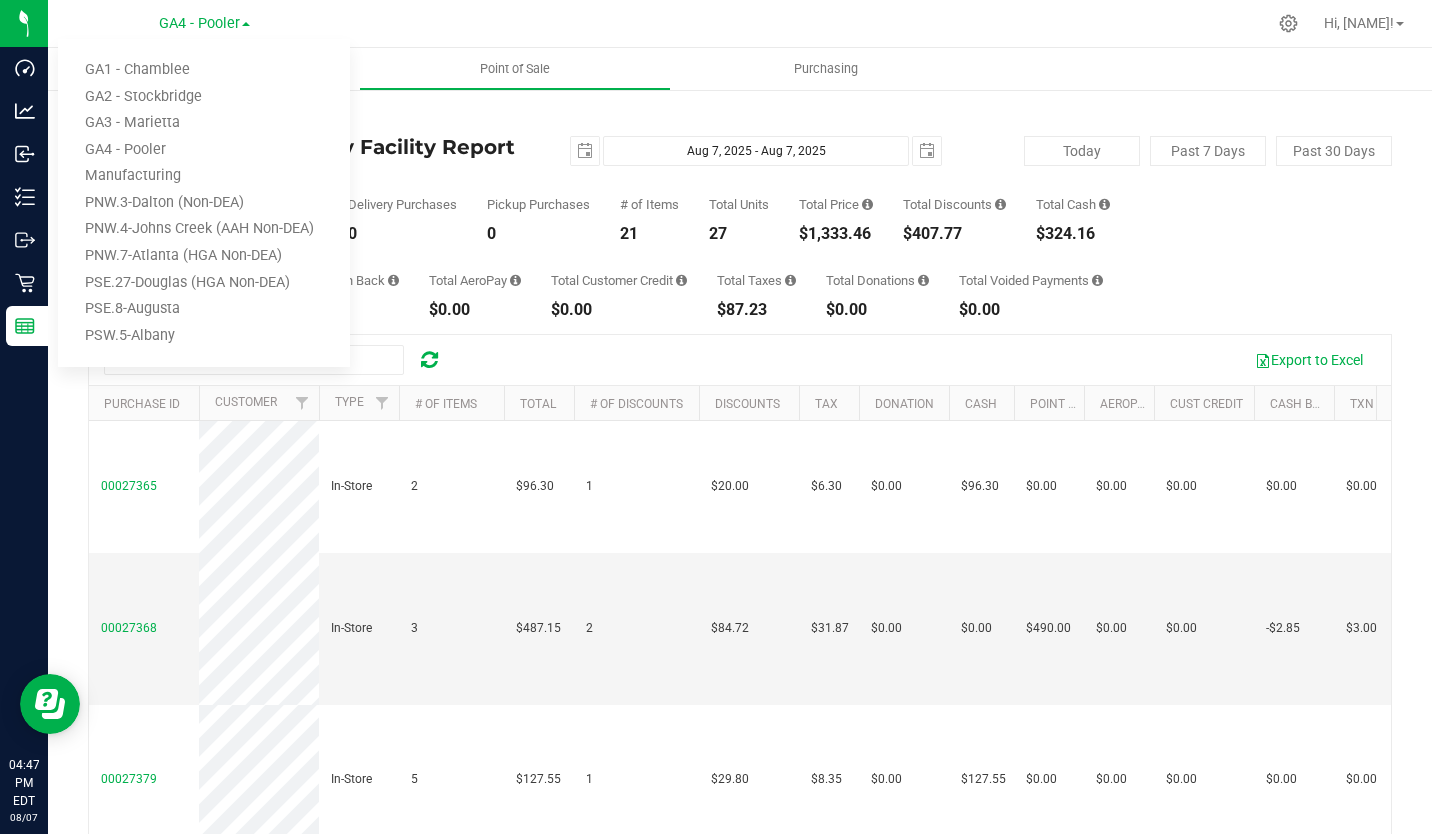 click on "GA3 - Marietta" at bounding box center [204, 123] 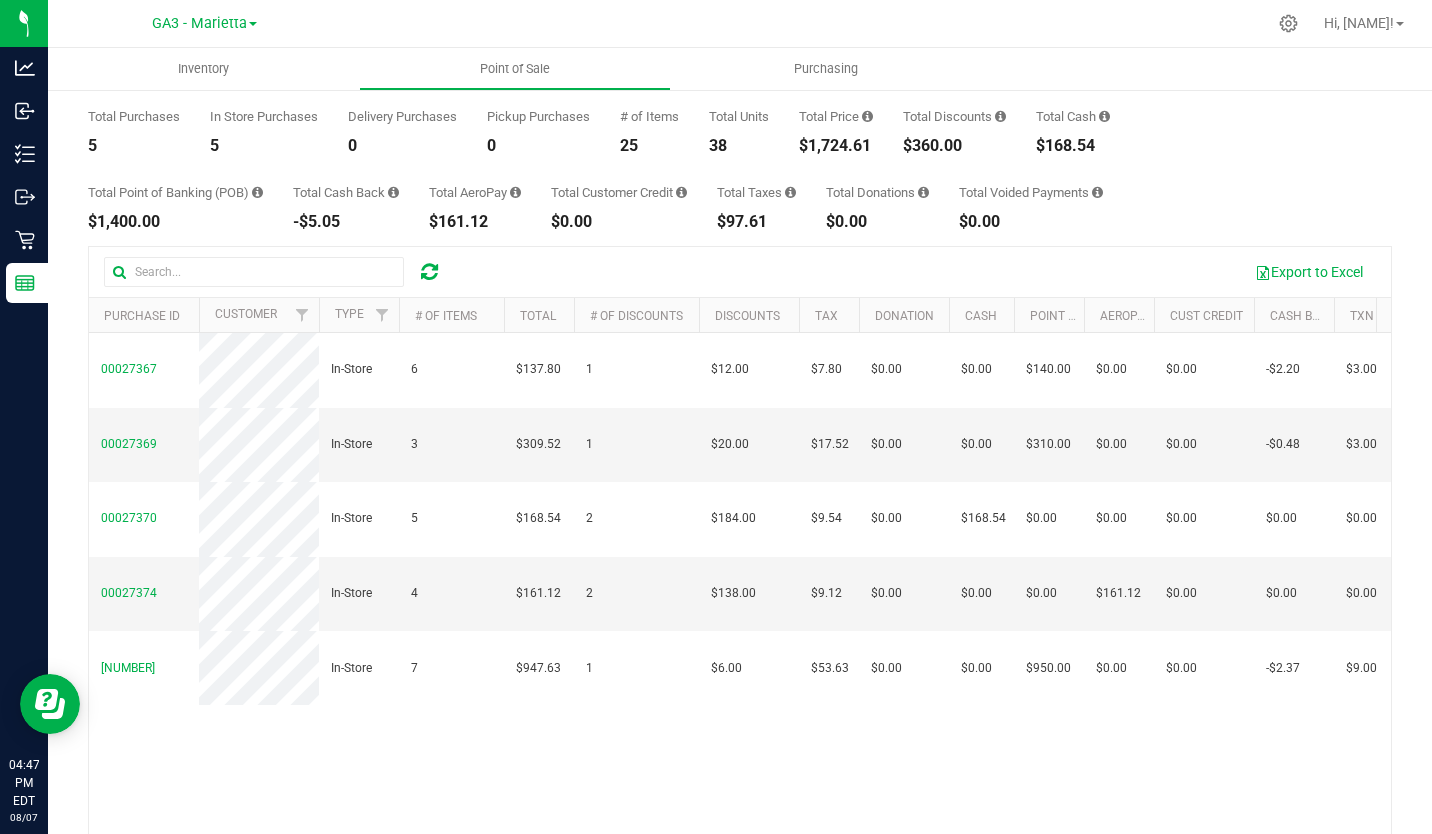 scroll, scrollTop: 0, scrollLeft: 0, axis: both 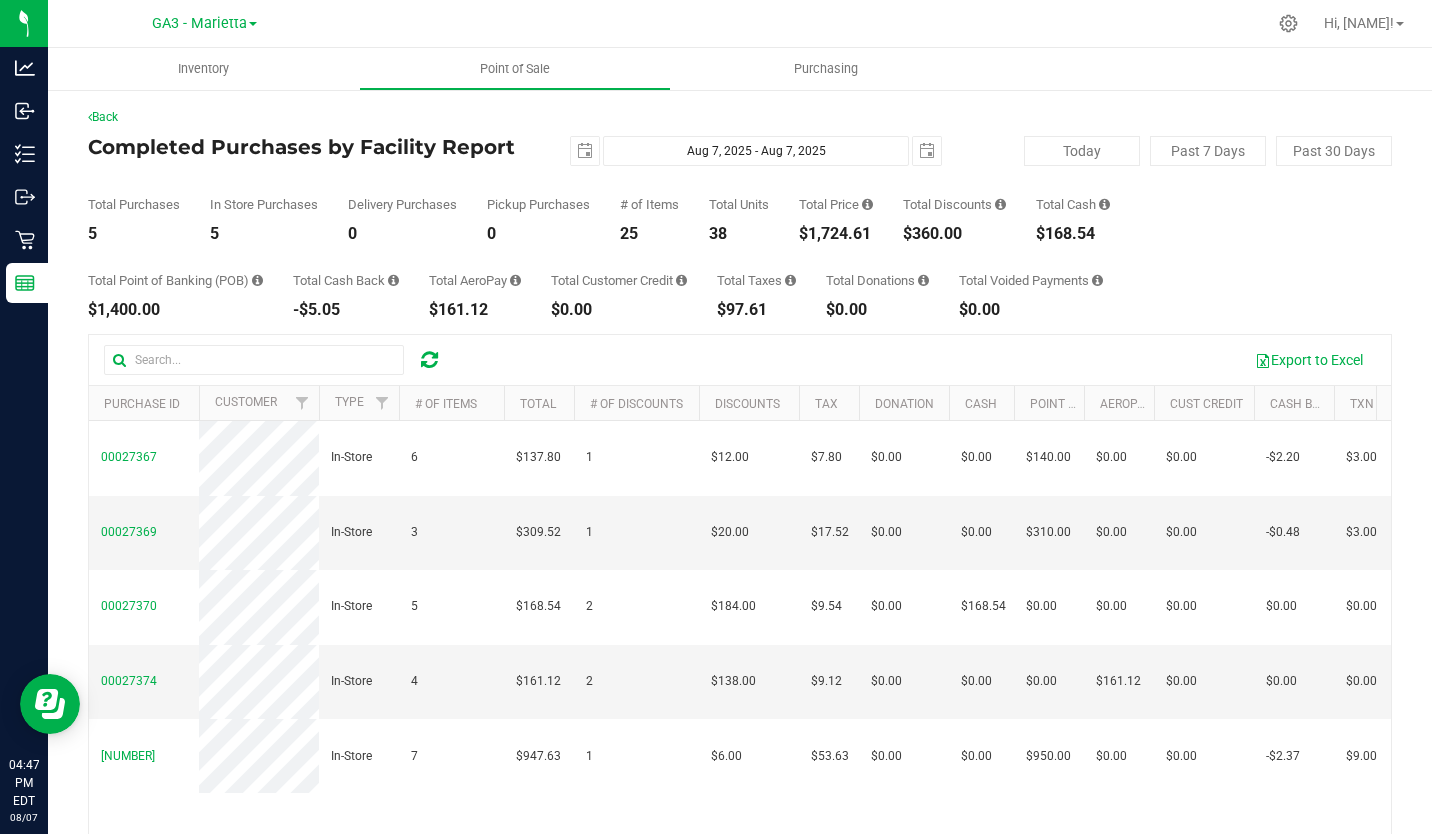 click on "GA3 - Marietta" at bounding box center (199, 23) 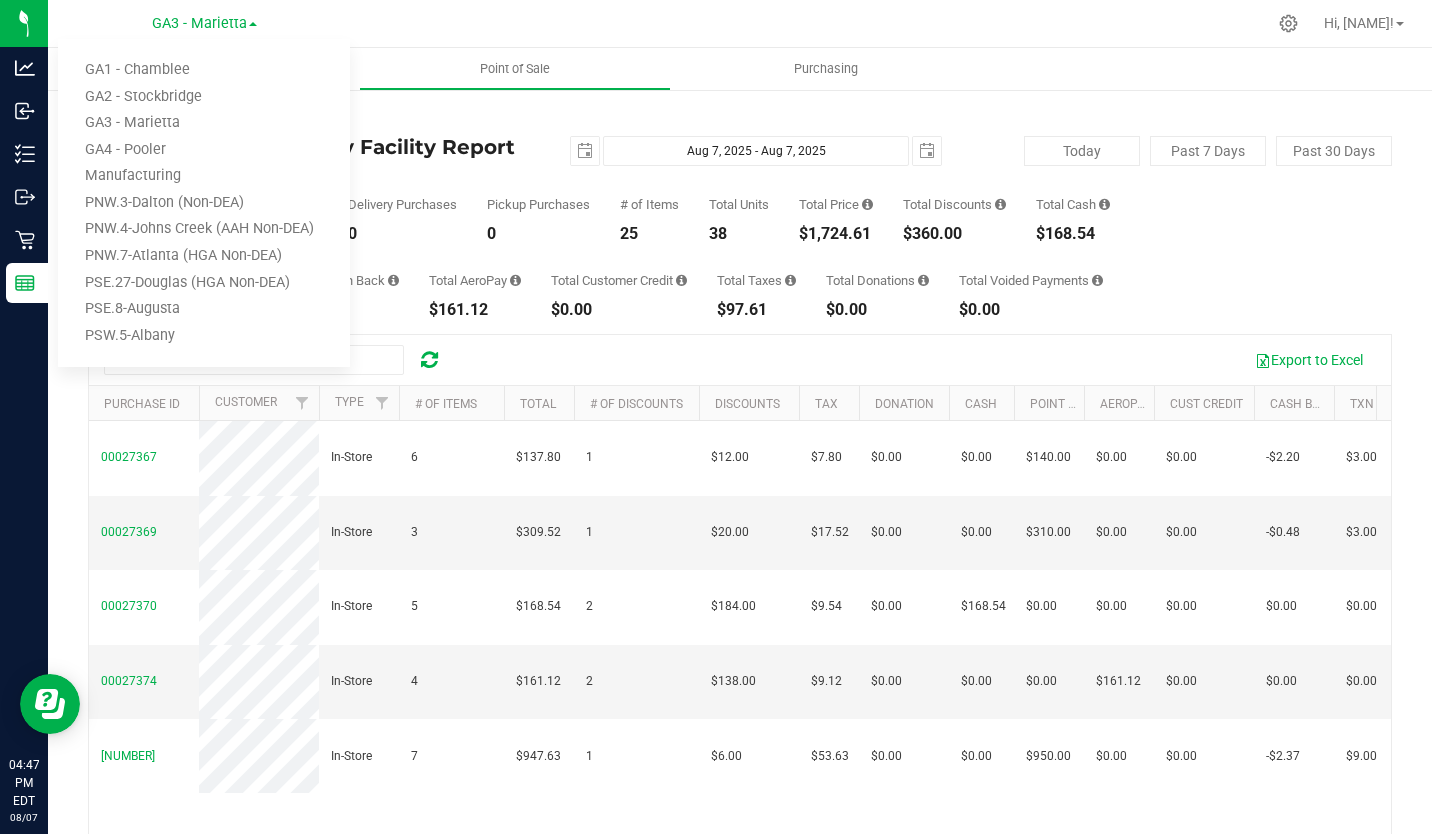 click on "GA2 - Stockbridge" at bounding box center (204, 97) 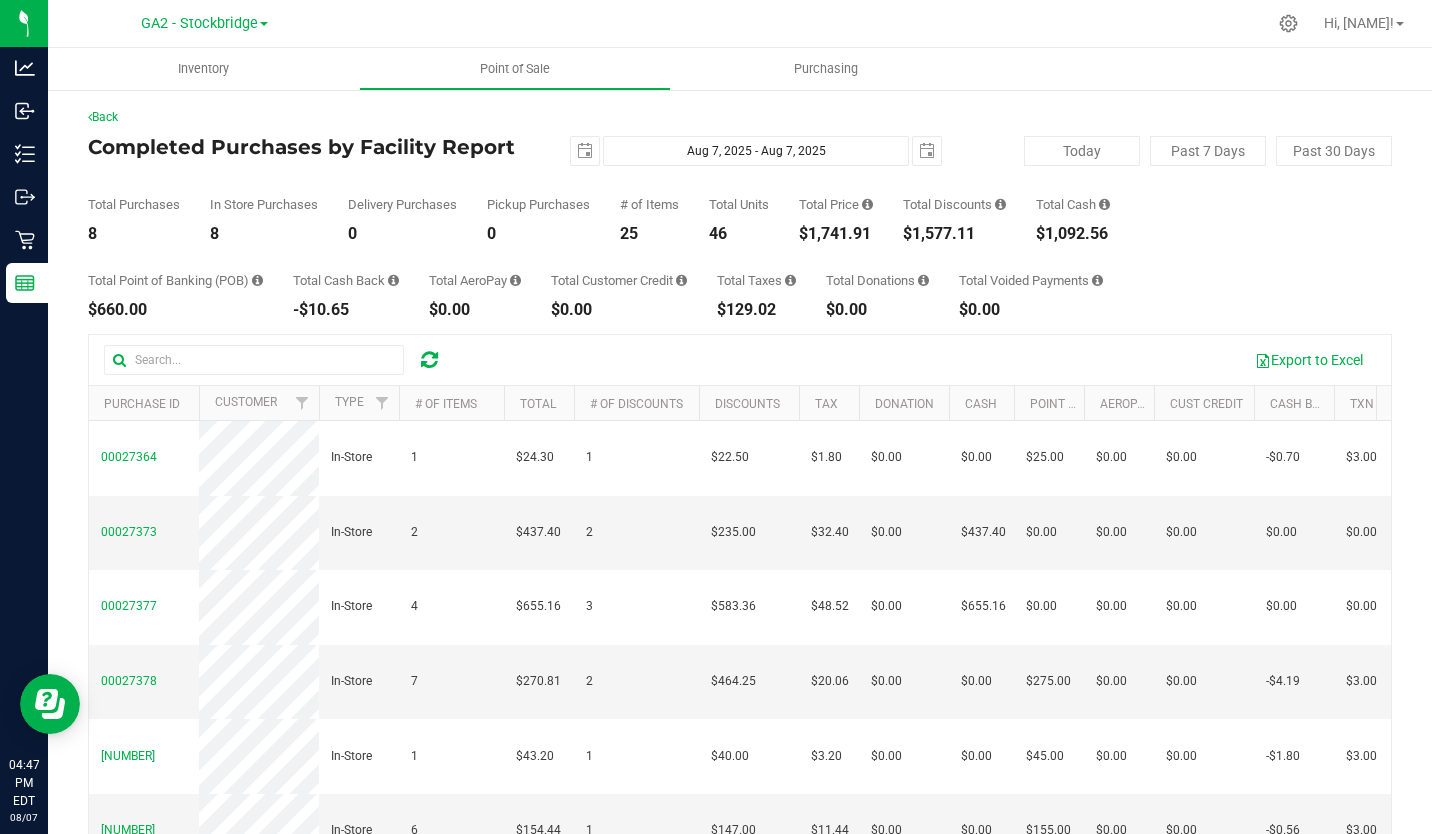 scroll, scrollTop: 85, scrollLeft: 0, axis: vertical 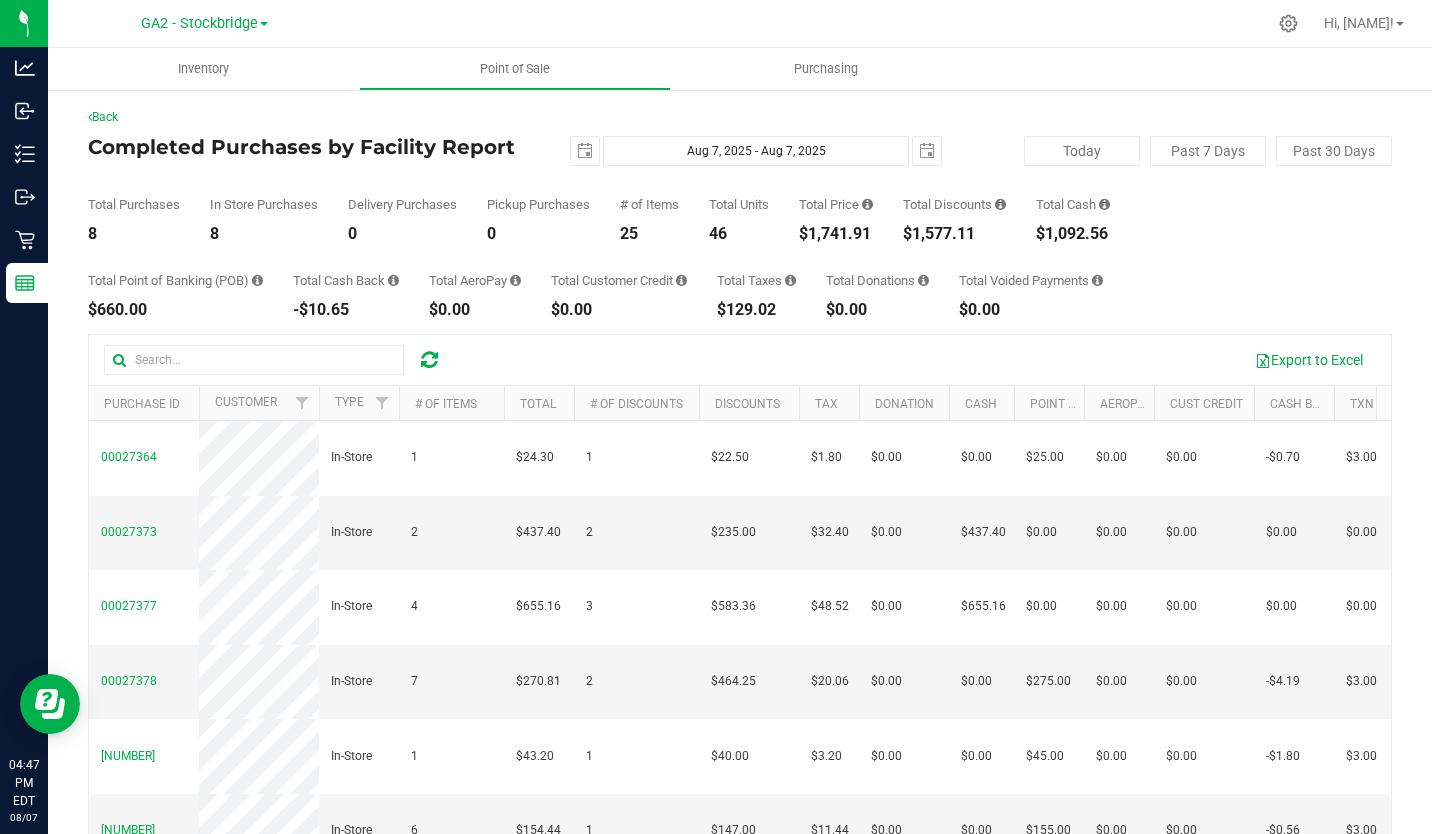 click on "GA2 - Stockbridge" at bounding box center (199, 23) 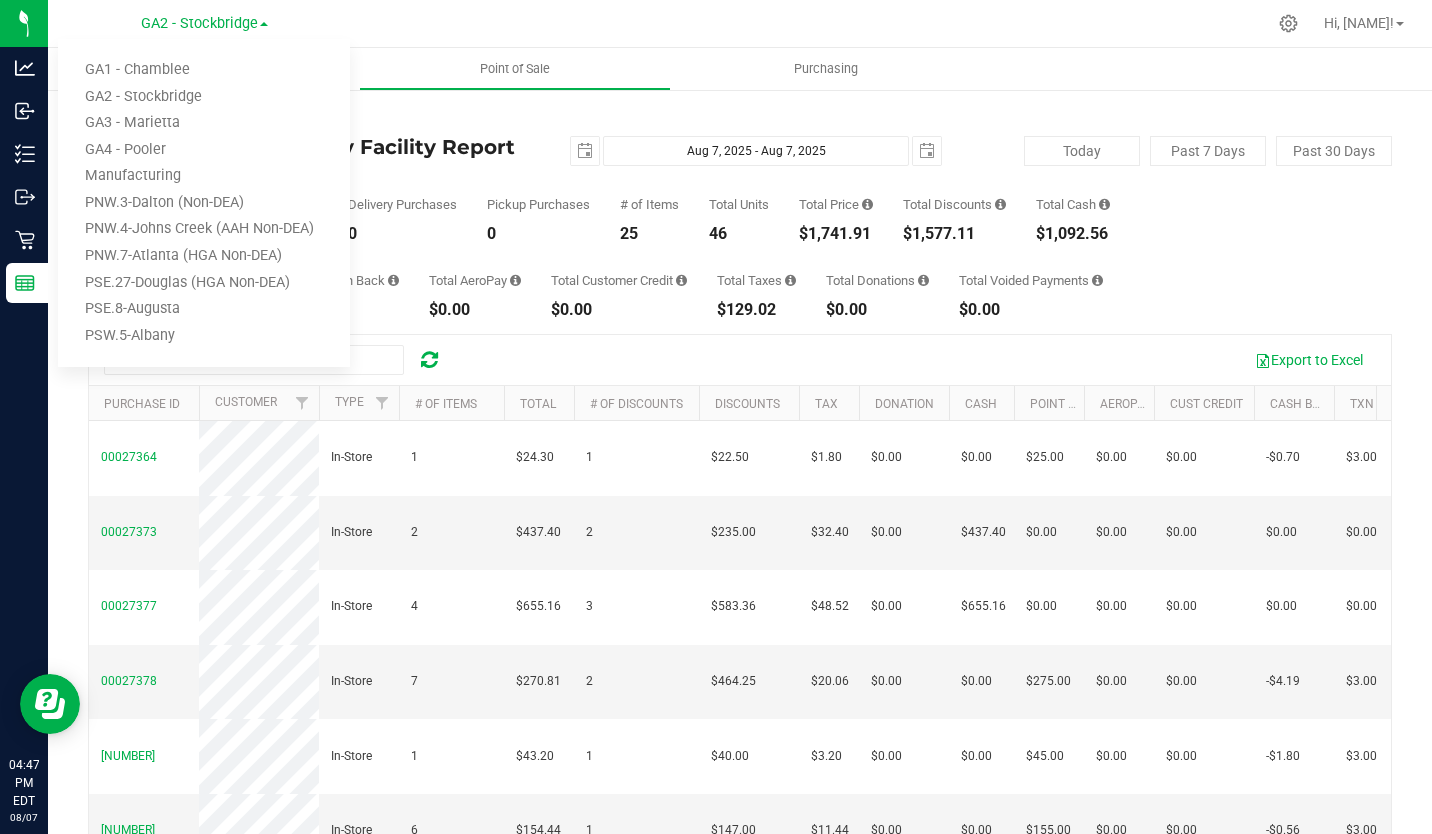 click on "GA1 - Chamblee" at bounding box center (204, 70) 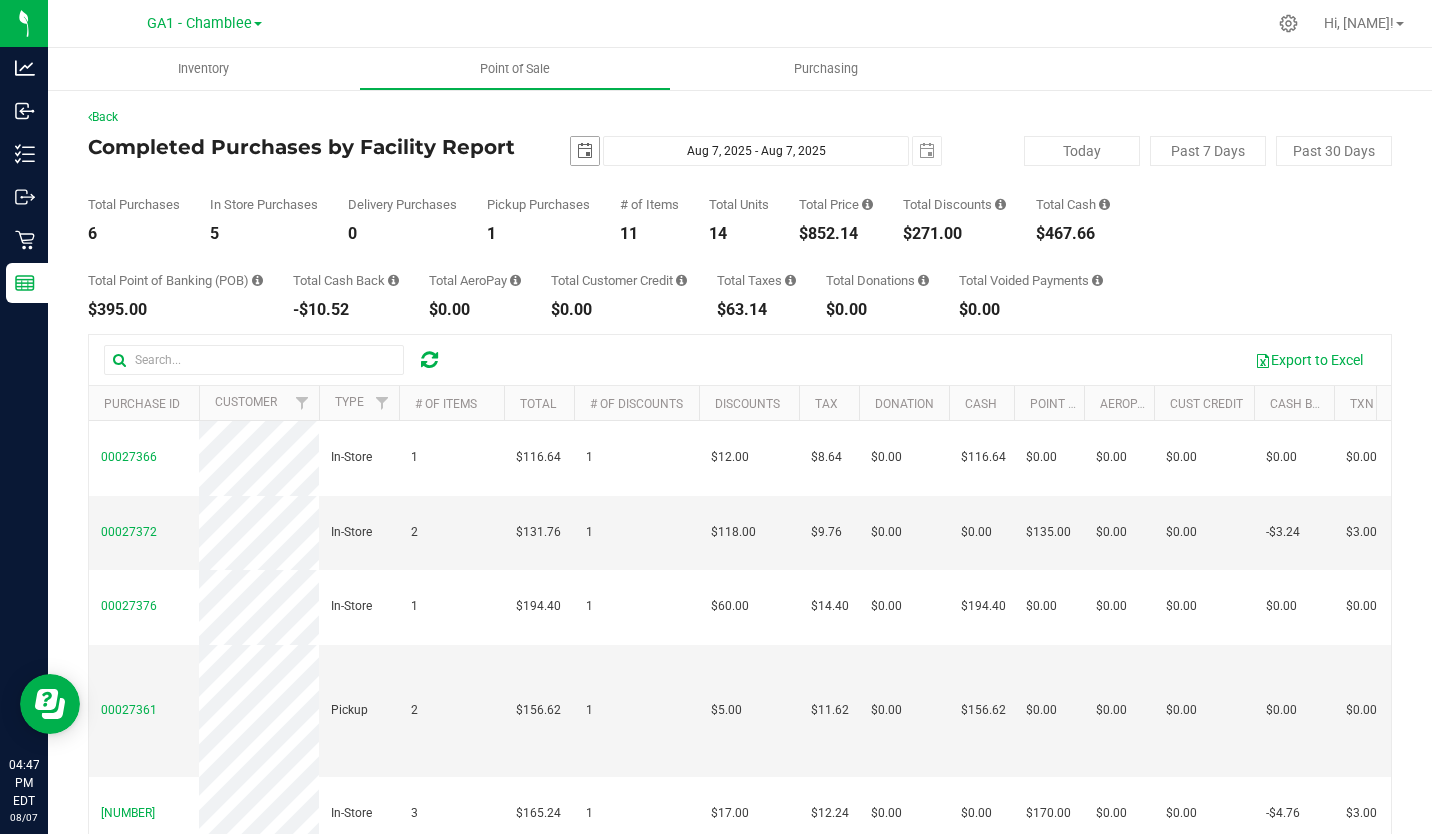 click at bounding box center [585, 151] 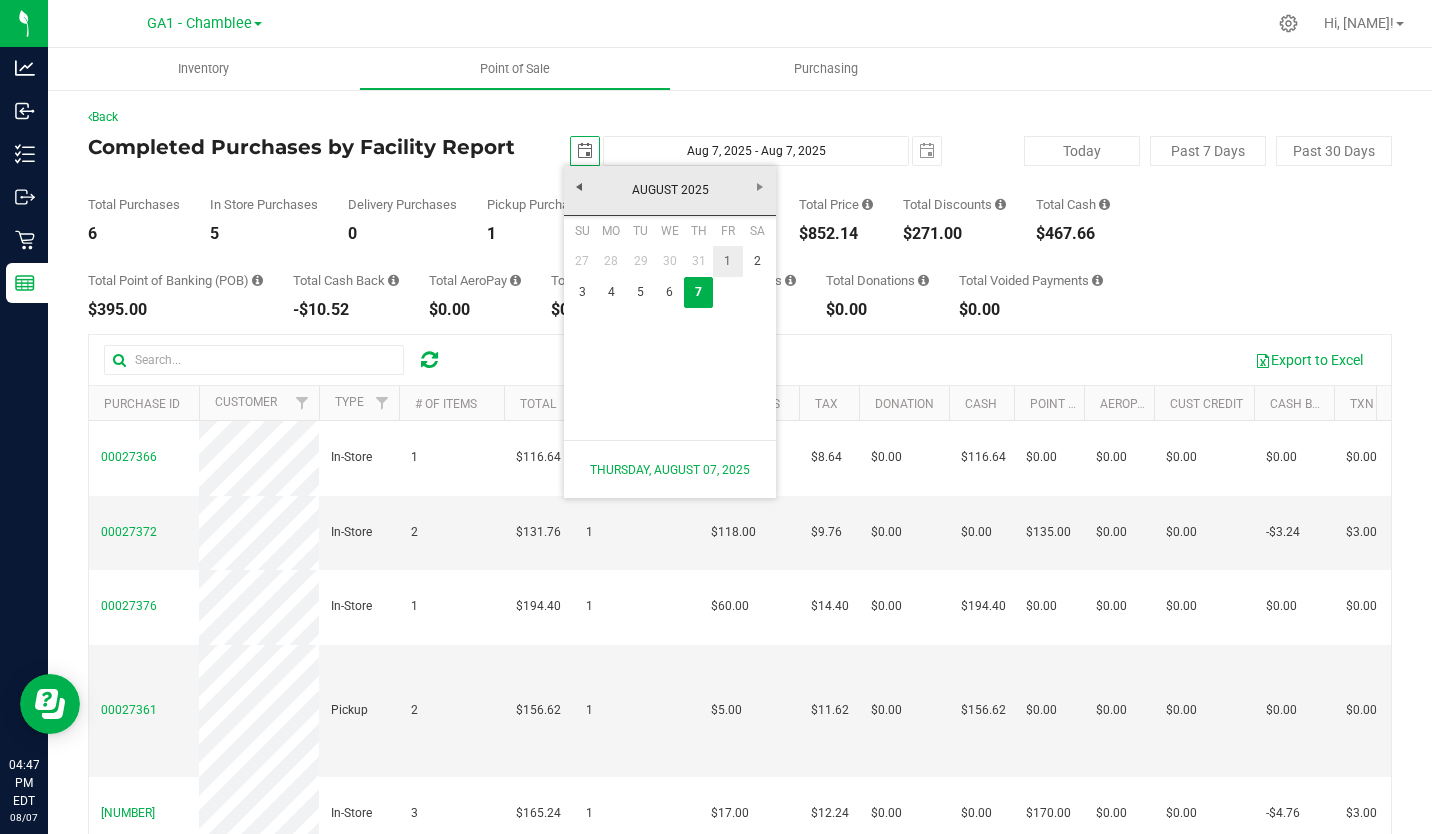 click on "1" at bounding box center [727, 261] 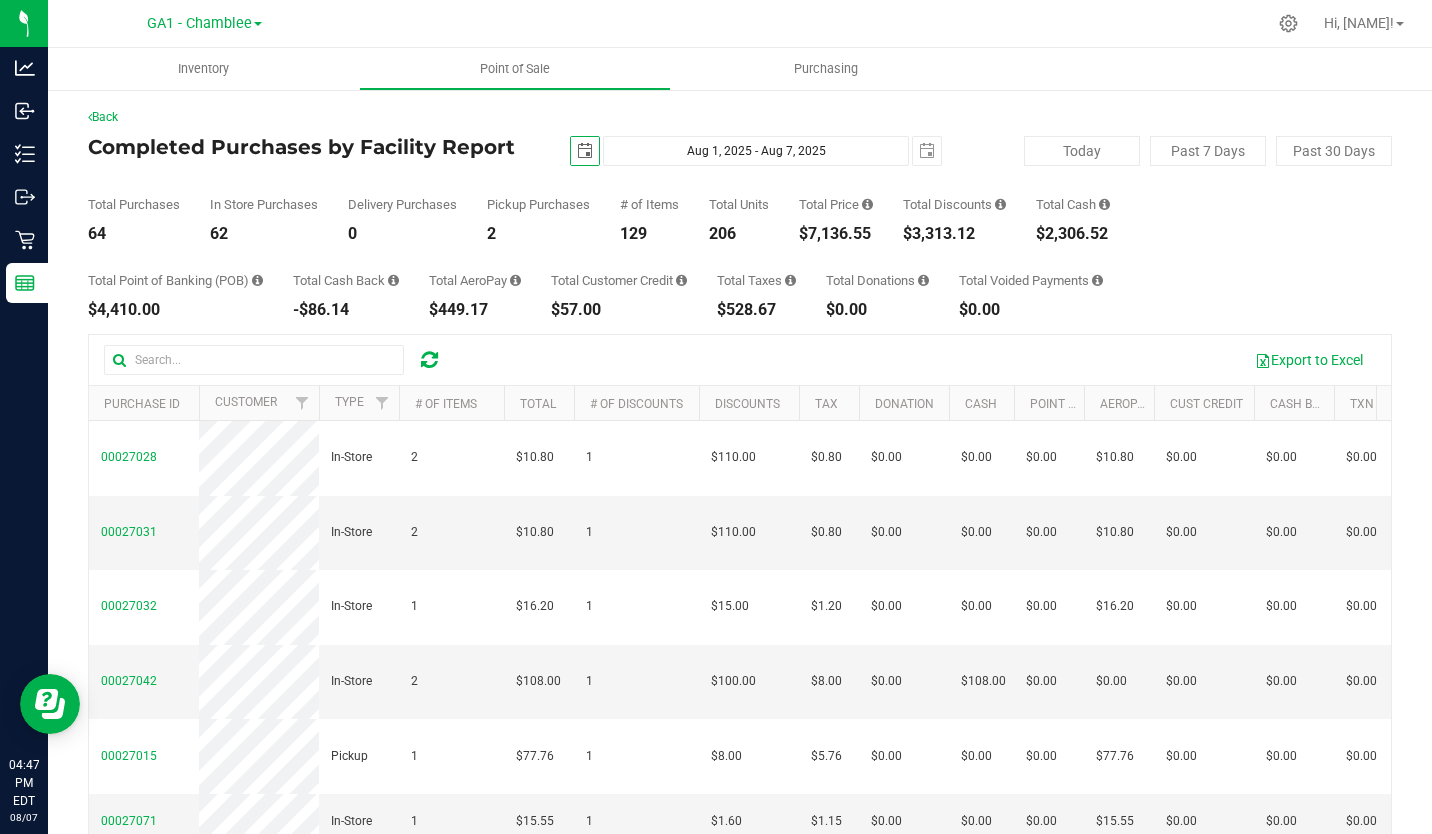 scroll, scrollTop: 0, scrollLeft: 0, axis: both 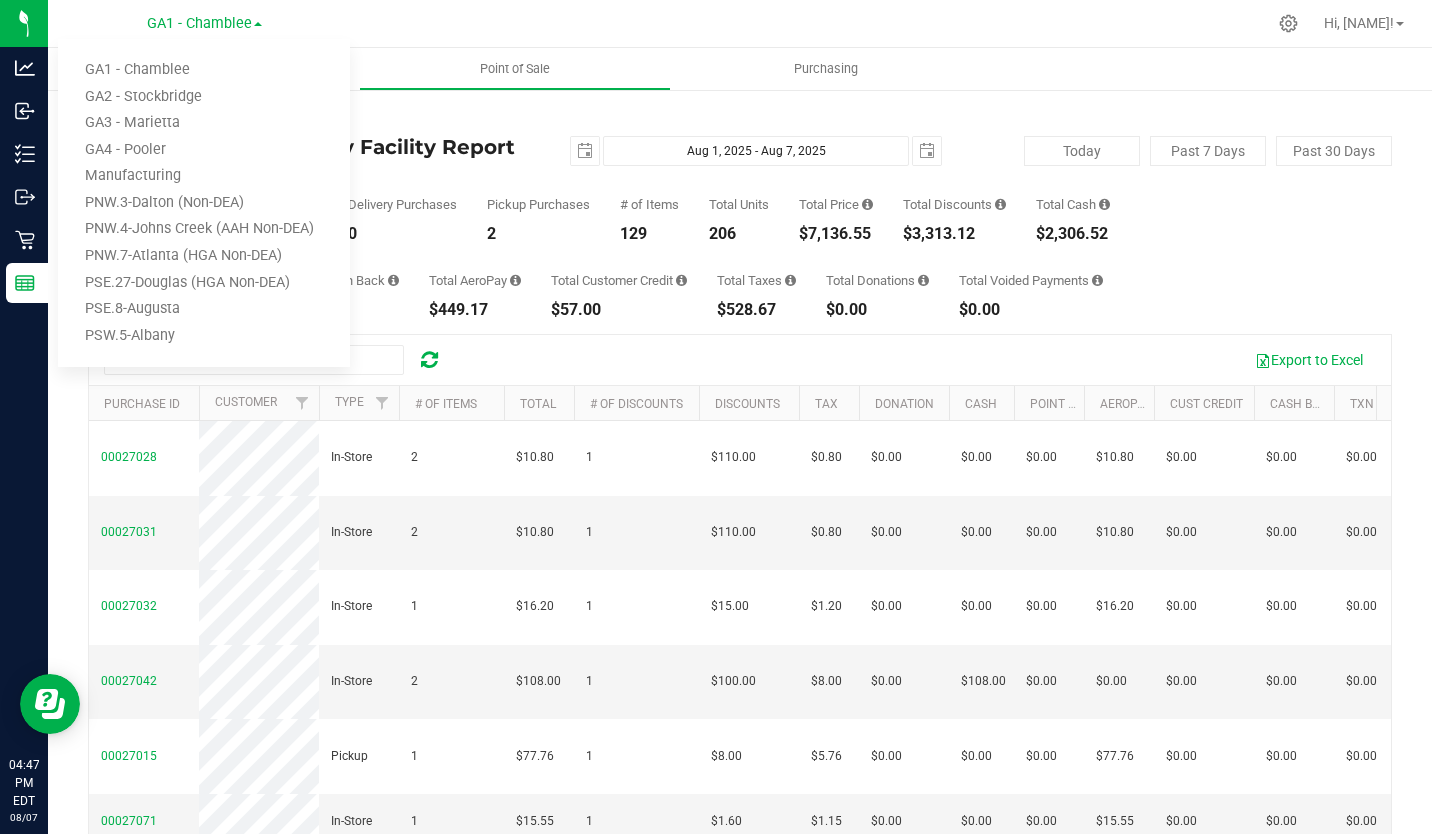 click on "GA2 - Stockbridge" at bounding box center (204, 97) 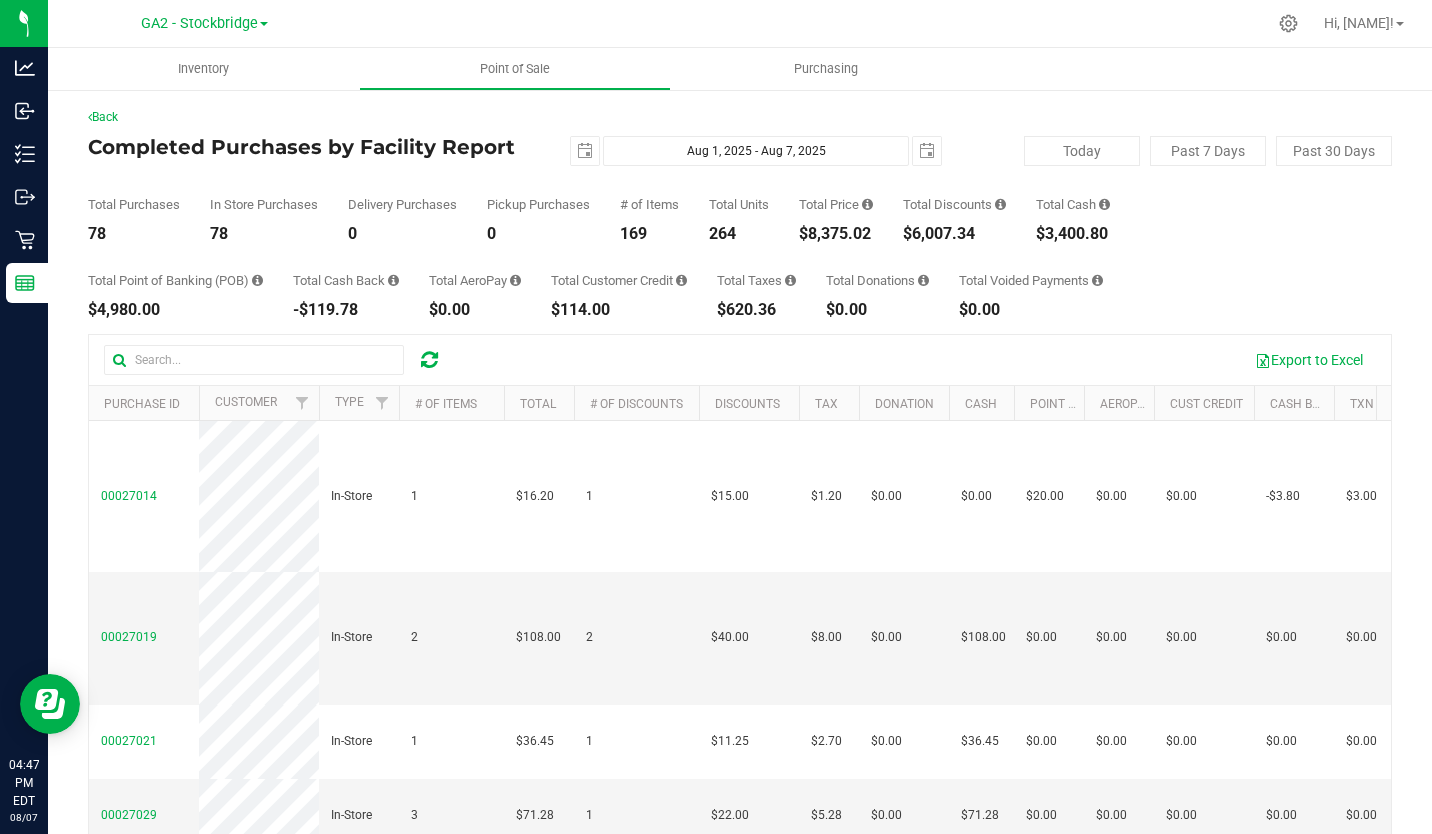 click on "GA2 - Stockbridge" at bounding box center [199, 23] 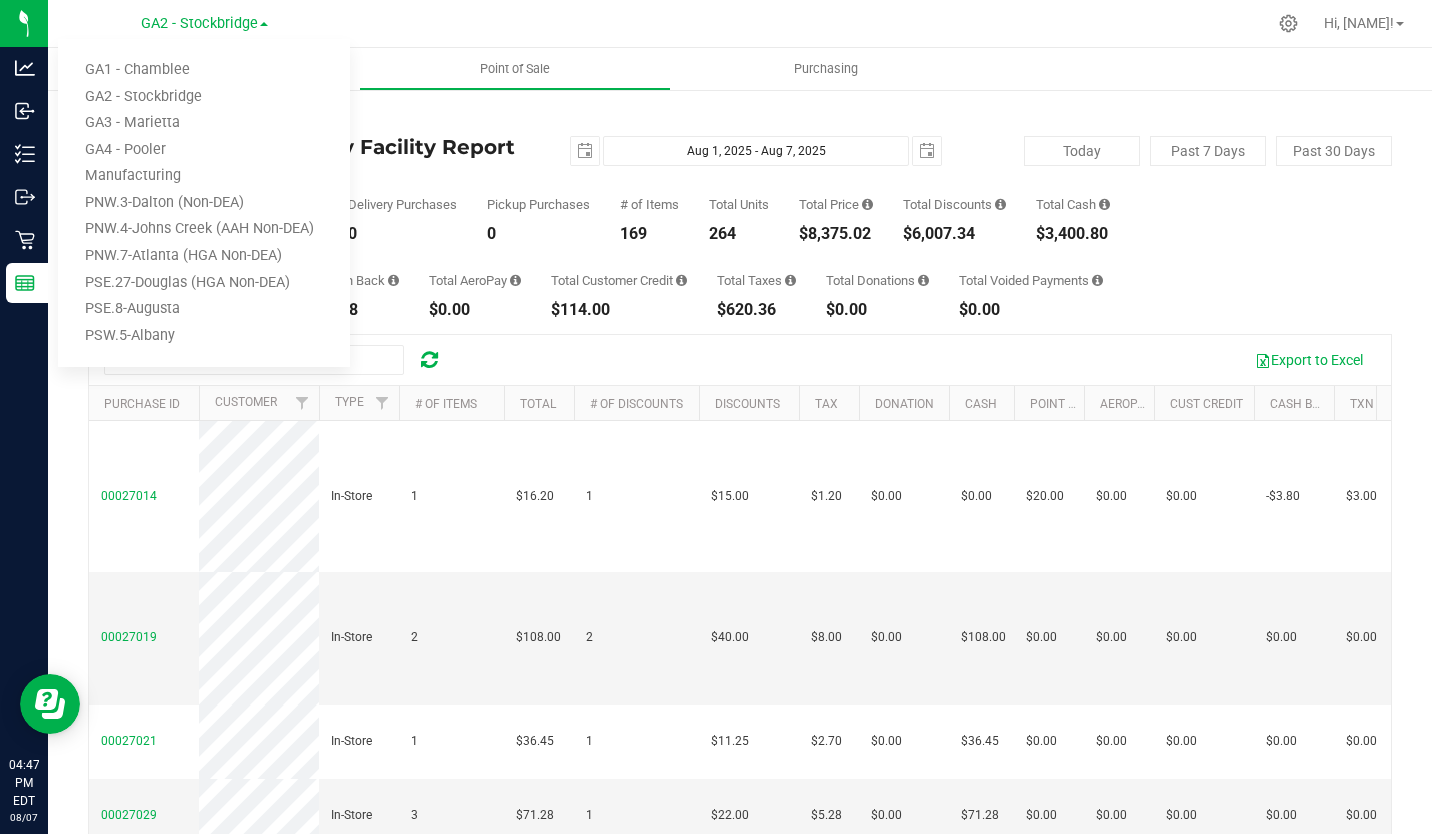 click on "GA3 - Marietta" at bounding box center (204, 123) 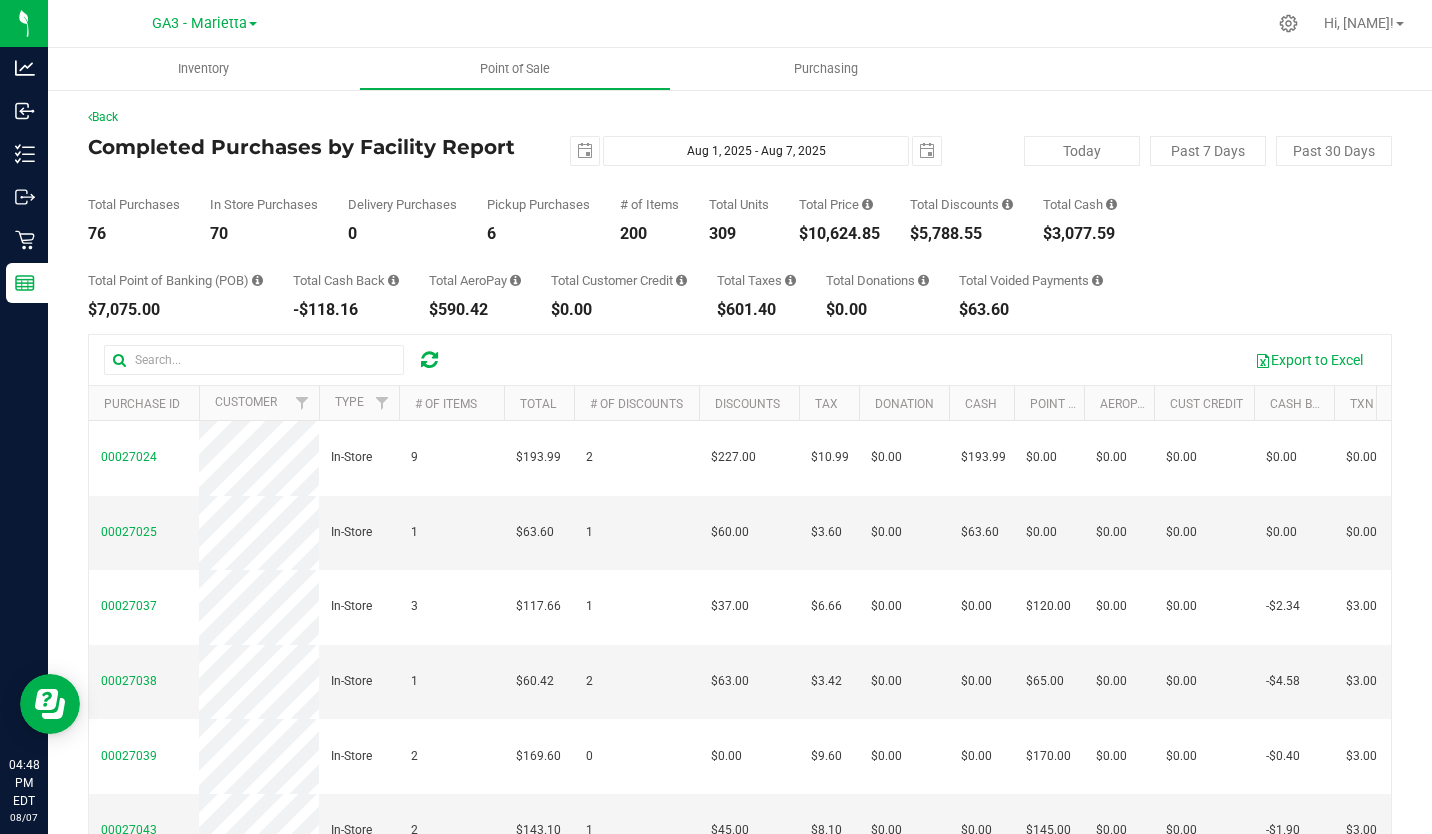 click on "GA3 - Marietta" at bounding box center (199, 23) 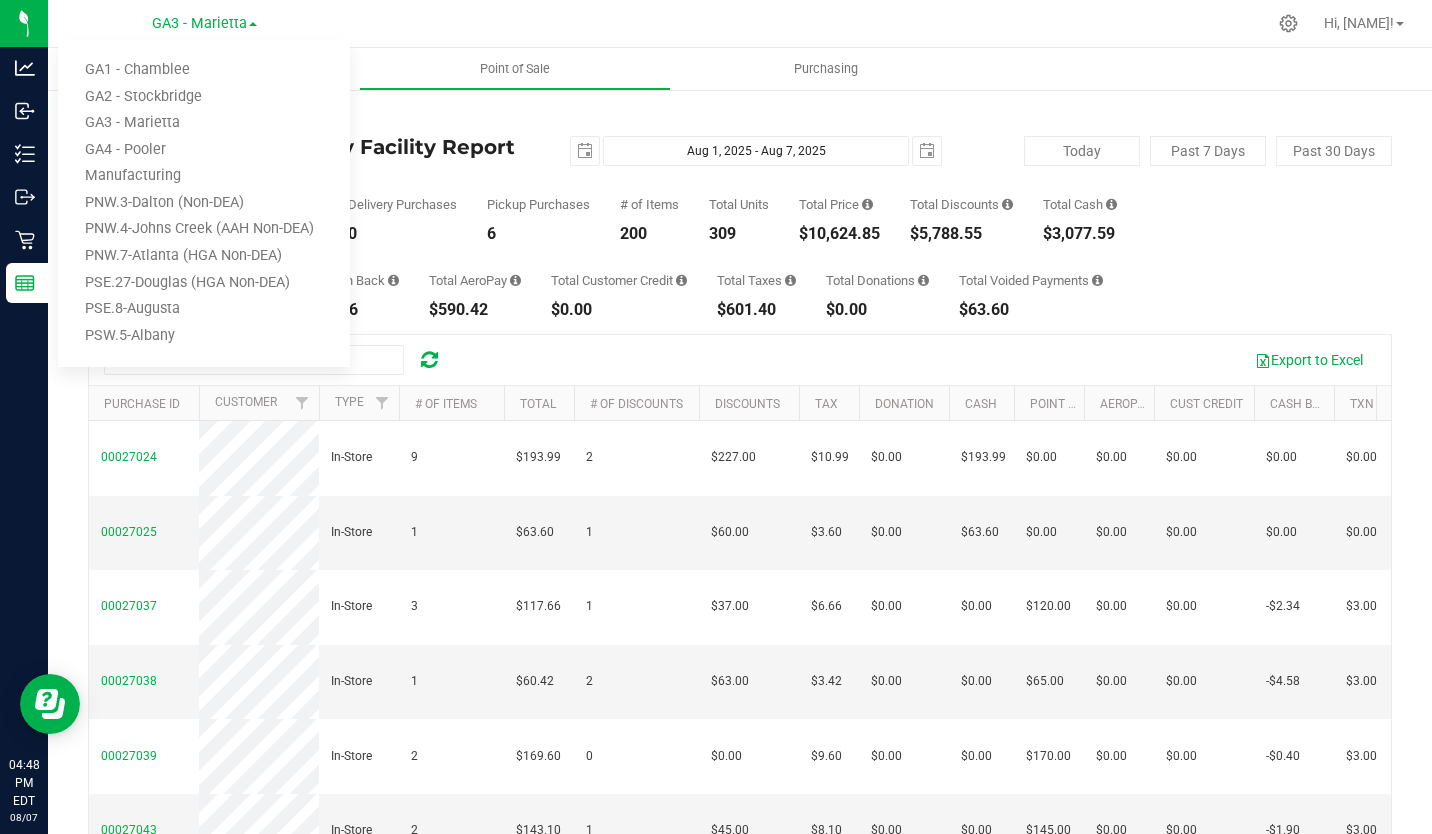 click on "GA4 - Pooler" at bounding box center (204, 150) 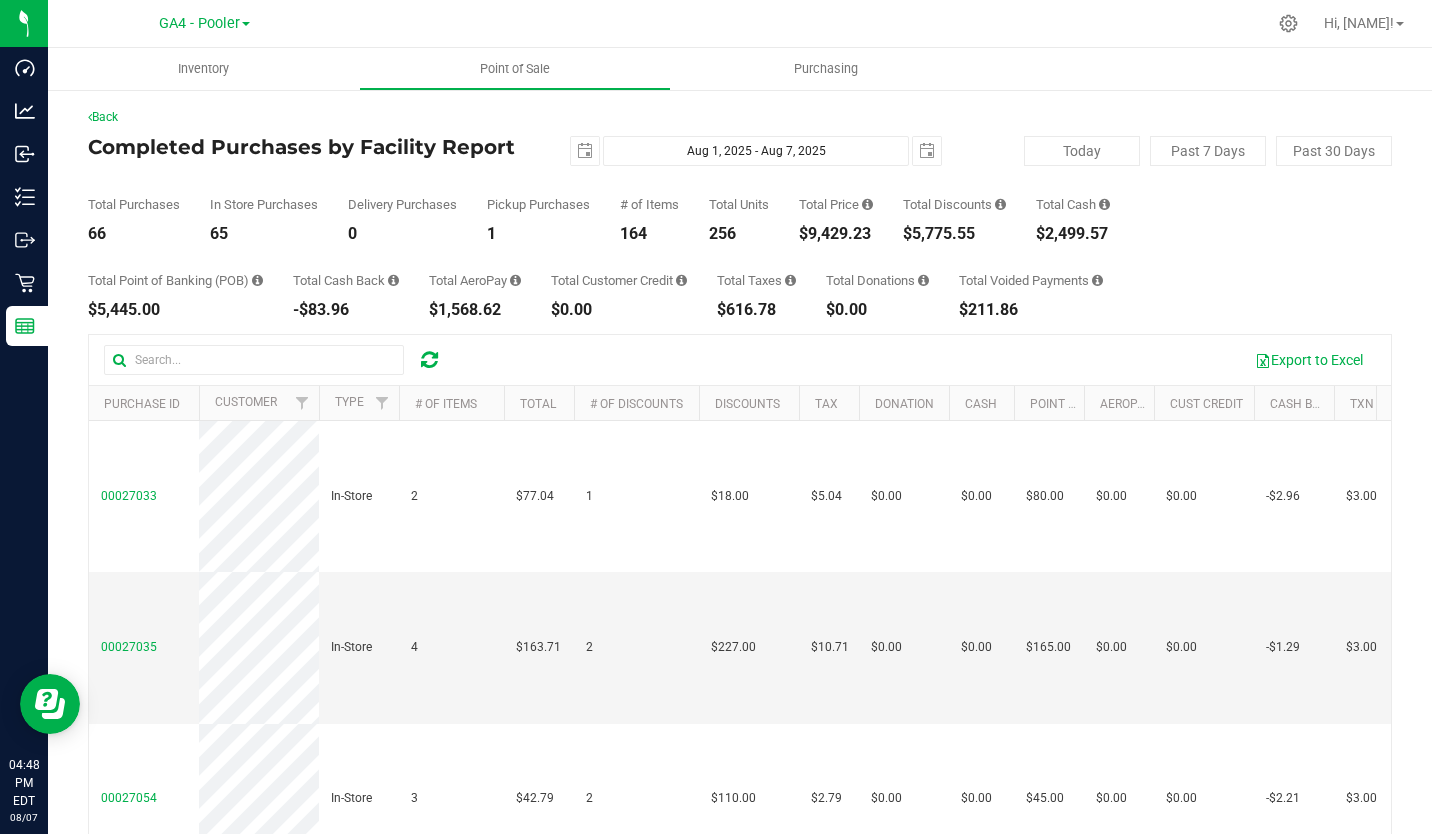 click on "GA4 - Pooler" at bounding box center [199, 23] 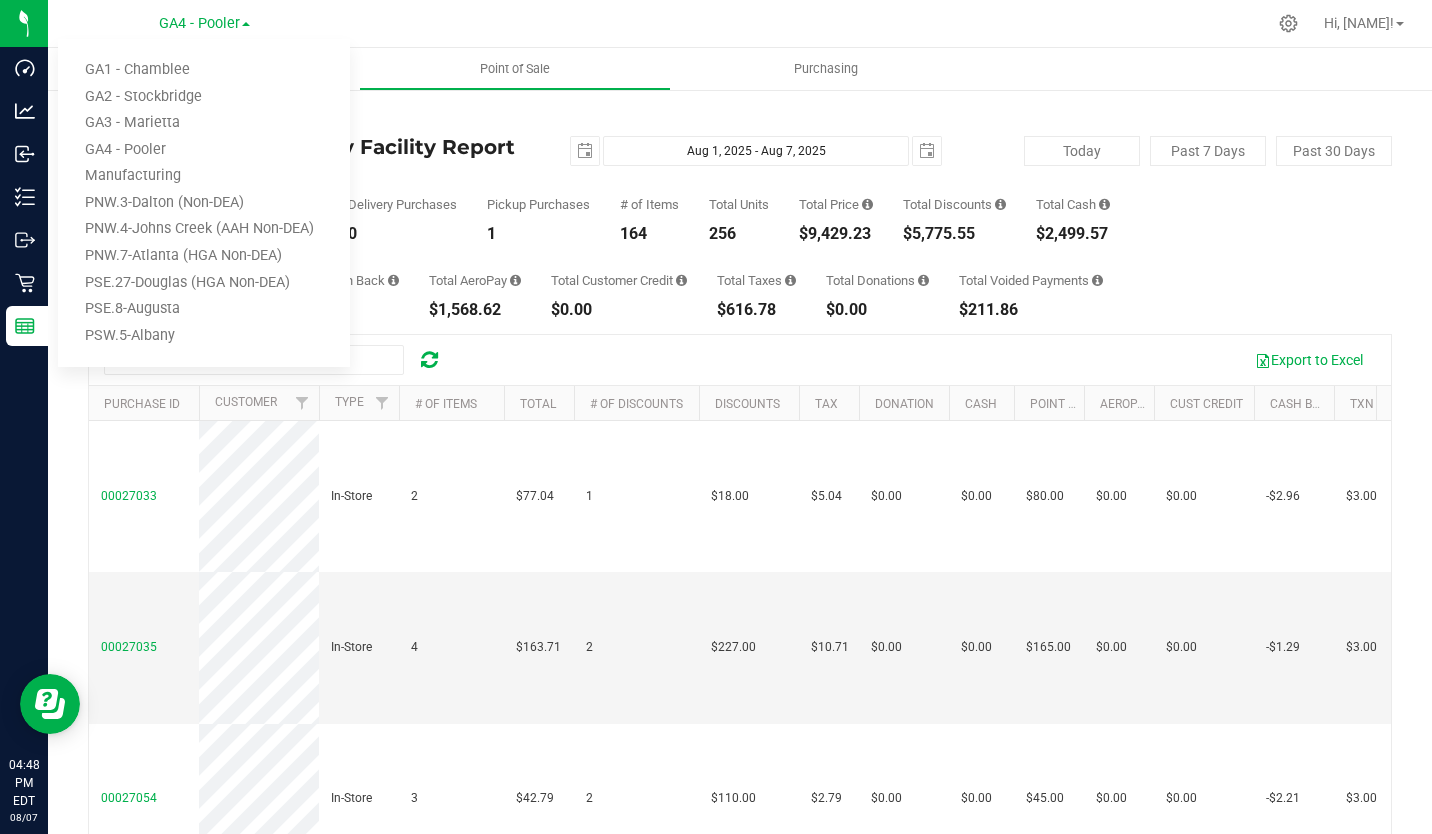 click on "GA3 - Marietta" at bounding box center (204, 123) 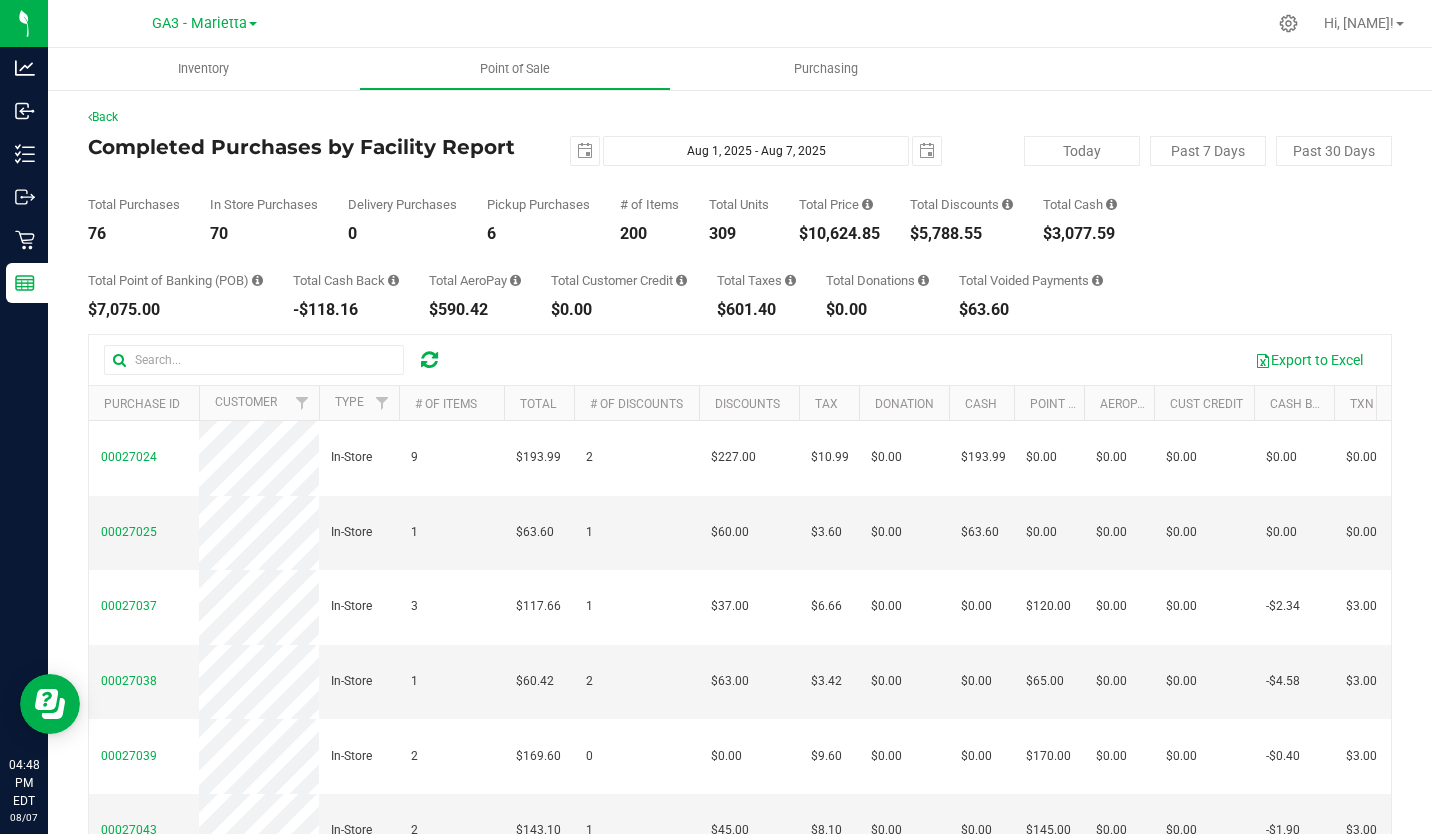 click on "GA3 - Marietta" at bounding box center (199, 23) 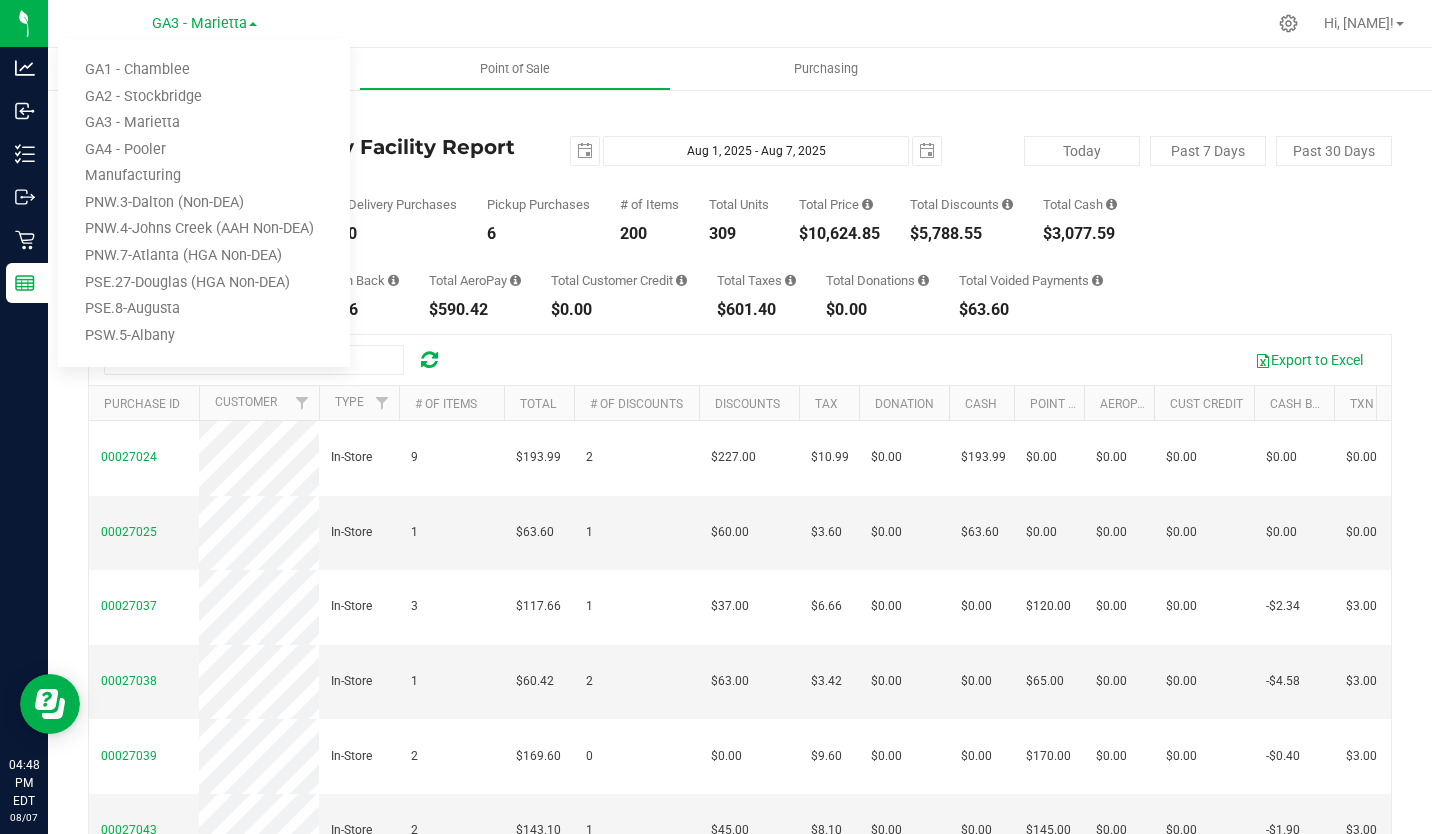 click on "GA2 - Stockbridge" at bounding box center [204, 97] 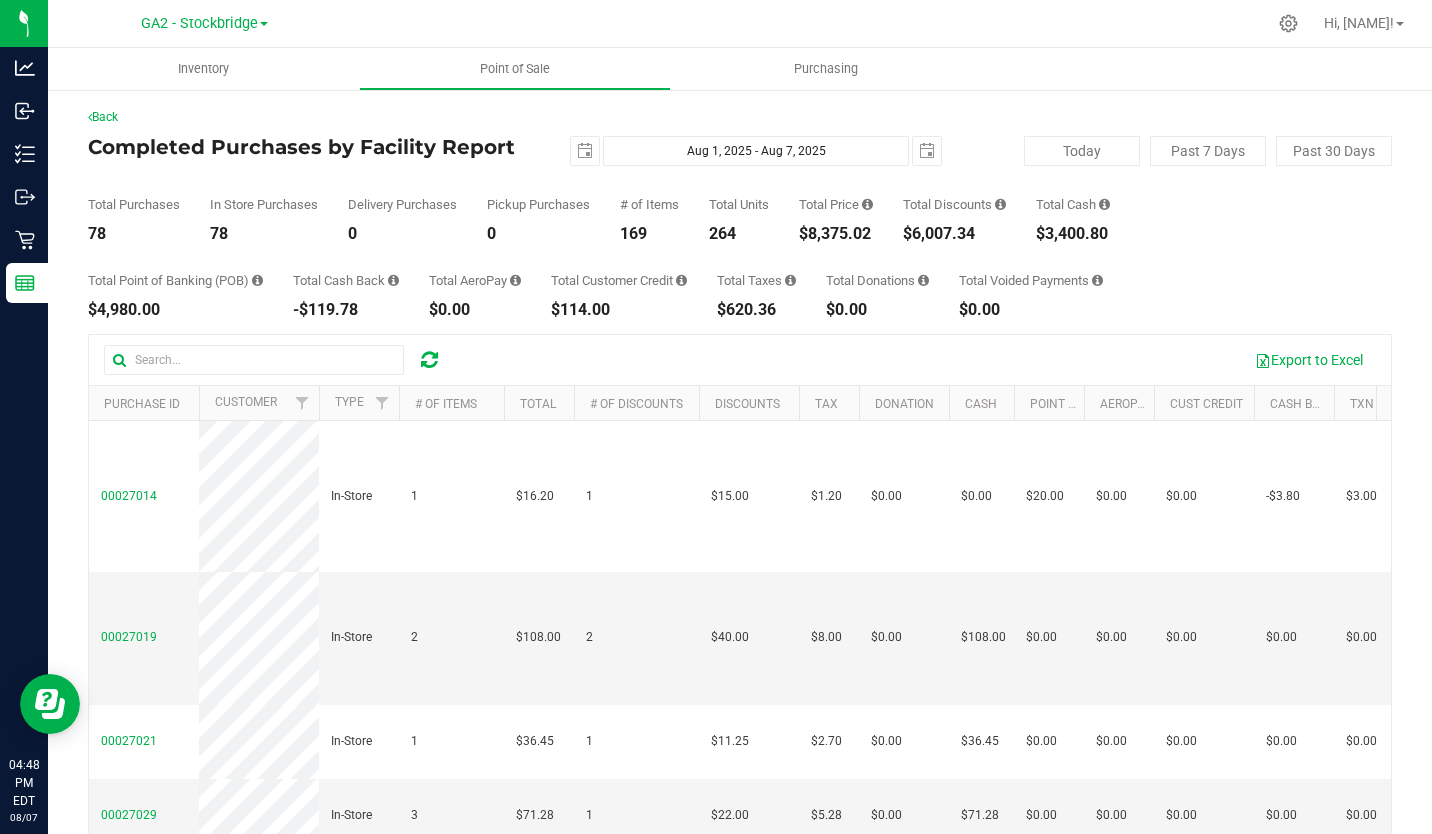 click on "GA2 - Stockbridge" at bounding box center [199, 23] 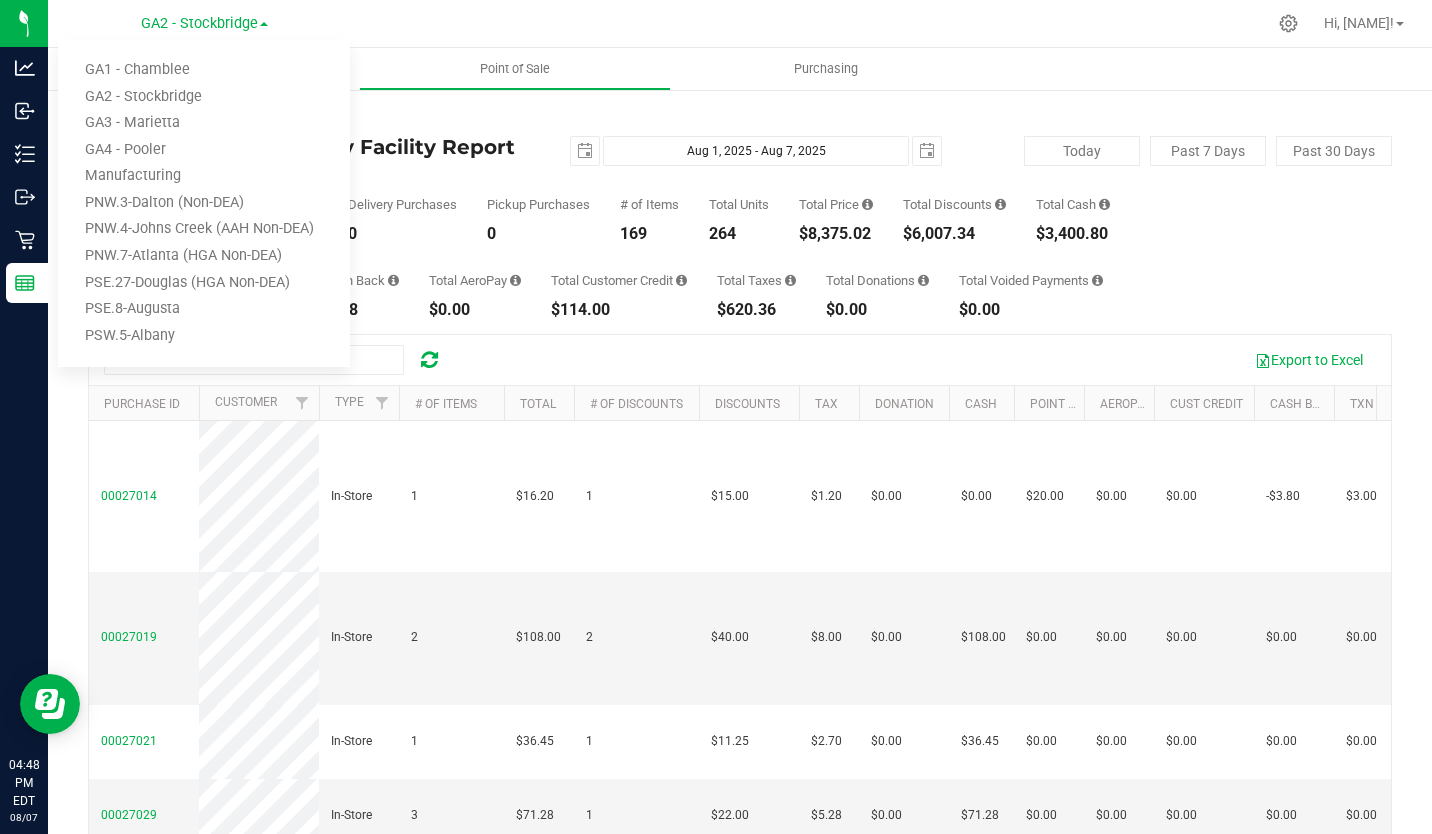 click on "GA1 - Chamblee" at bounding box center (204, 70) 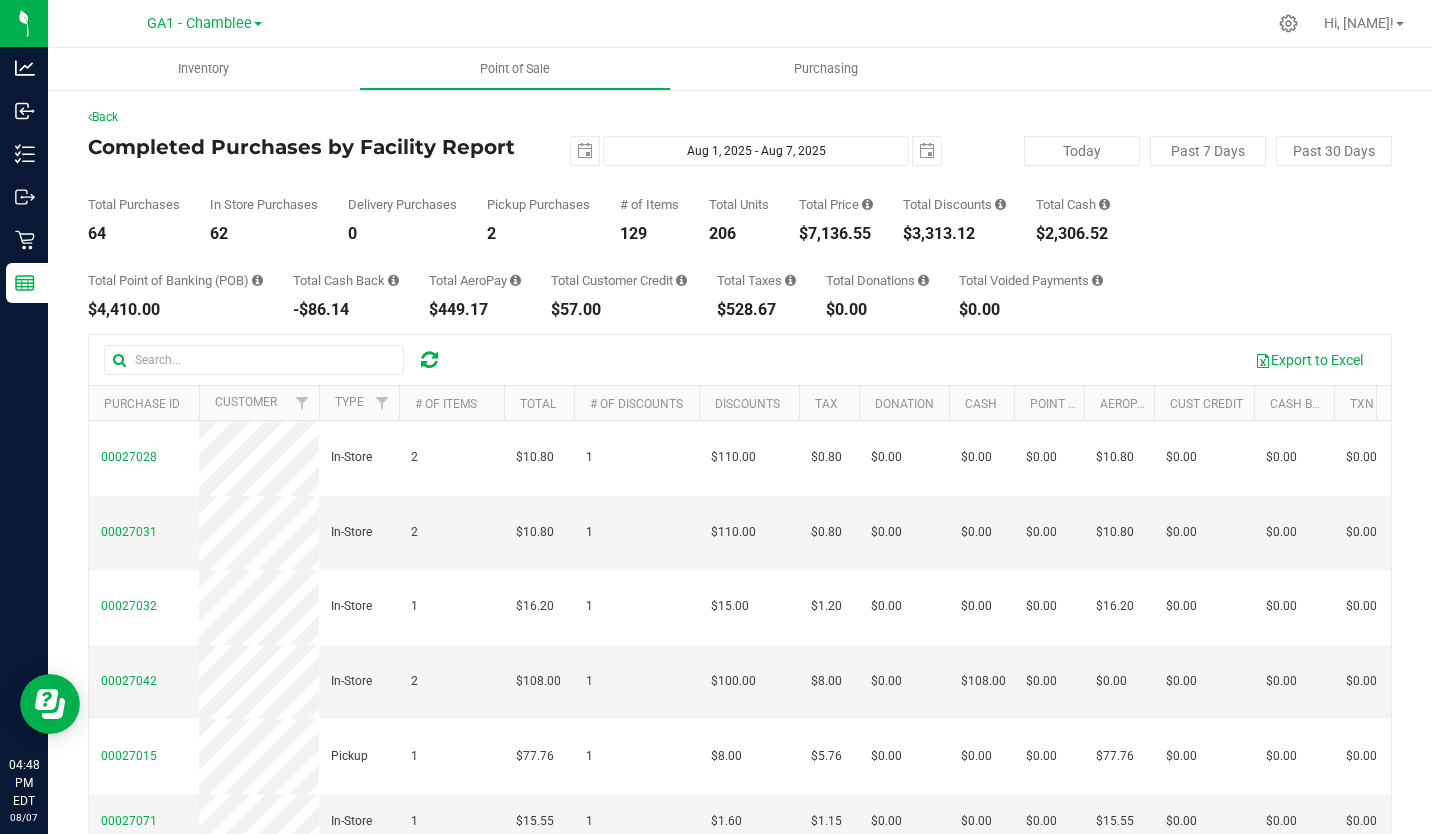 click at bounding box center [0, 0] 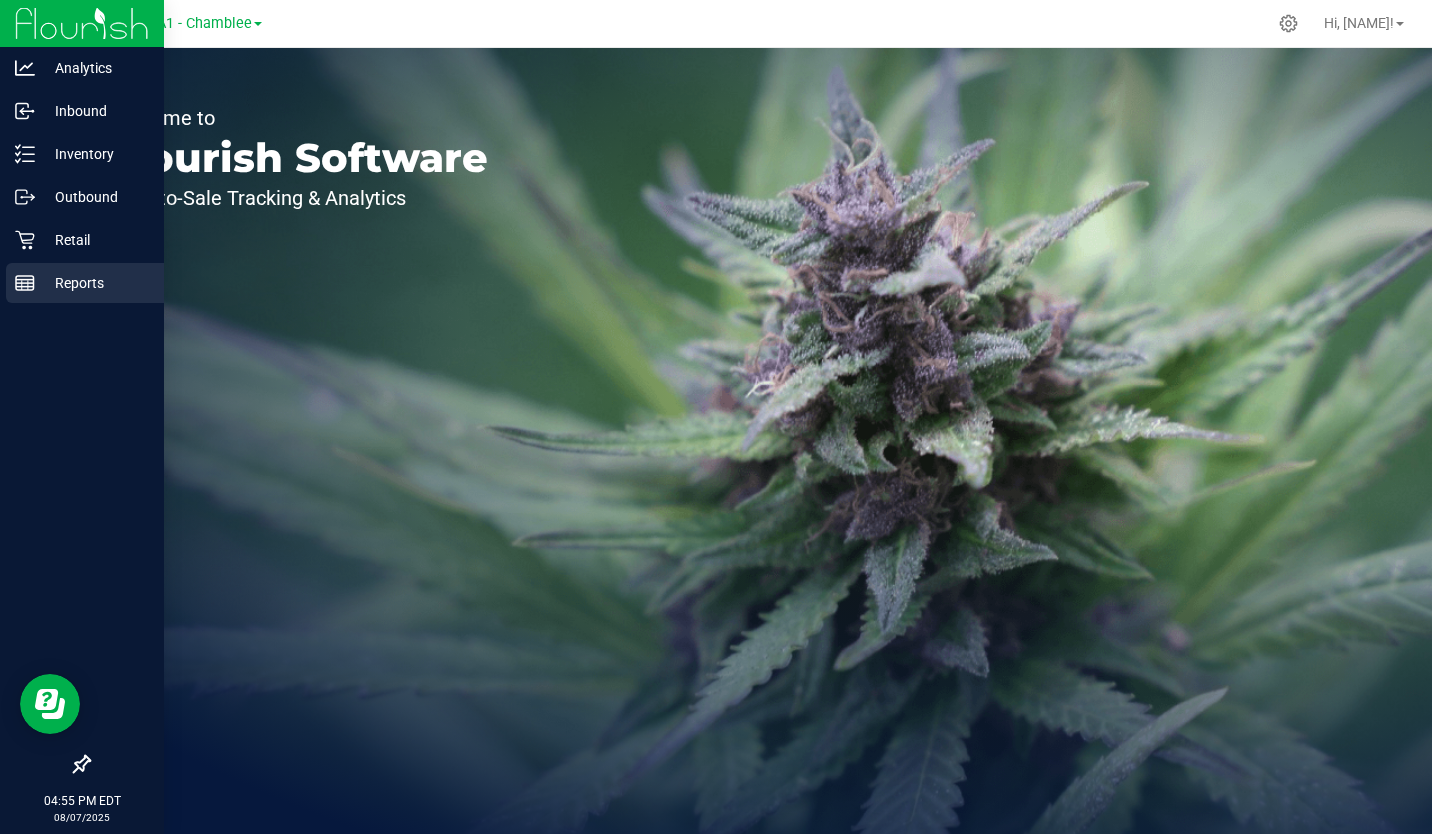 click on "Reports" at bounding box center [95, 283] 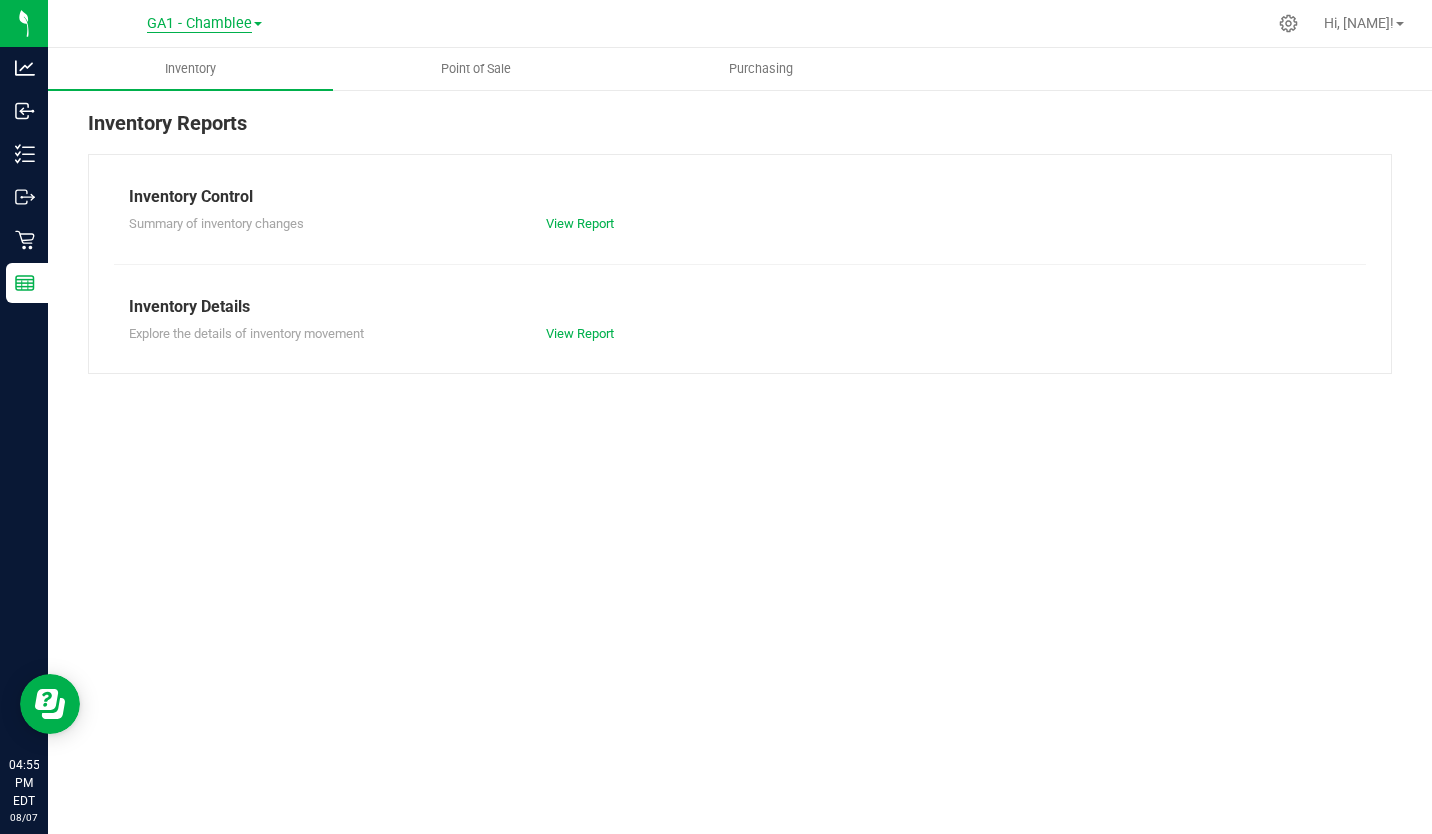click on "GA1 - Chamblee" at bounding box center [199, 24] 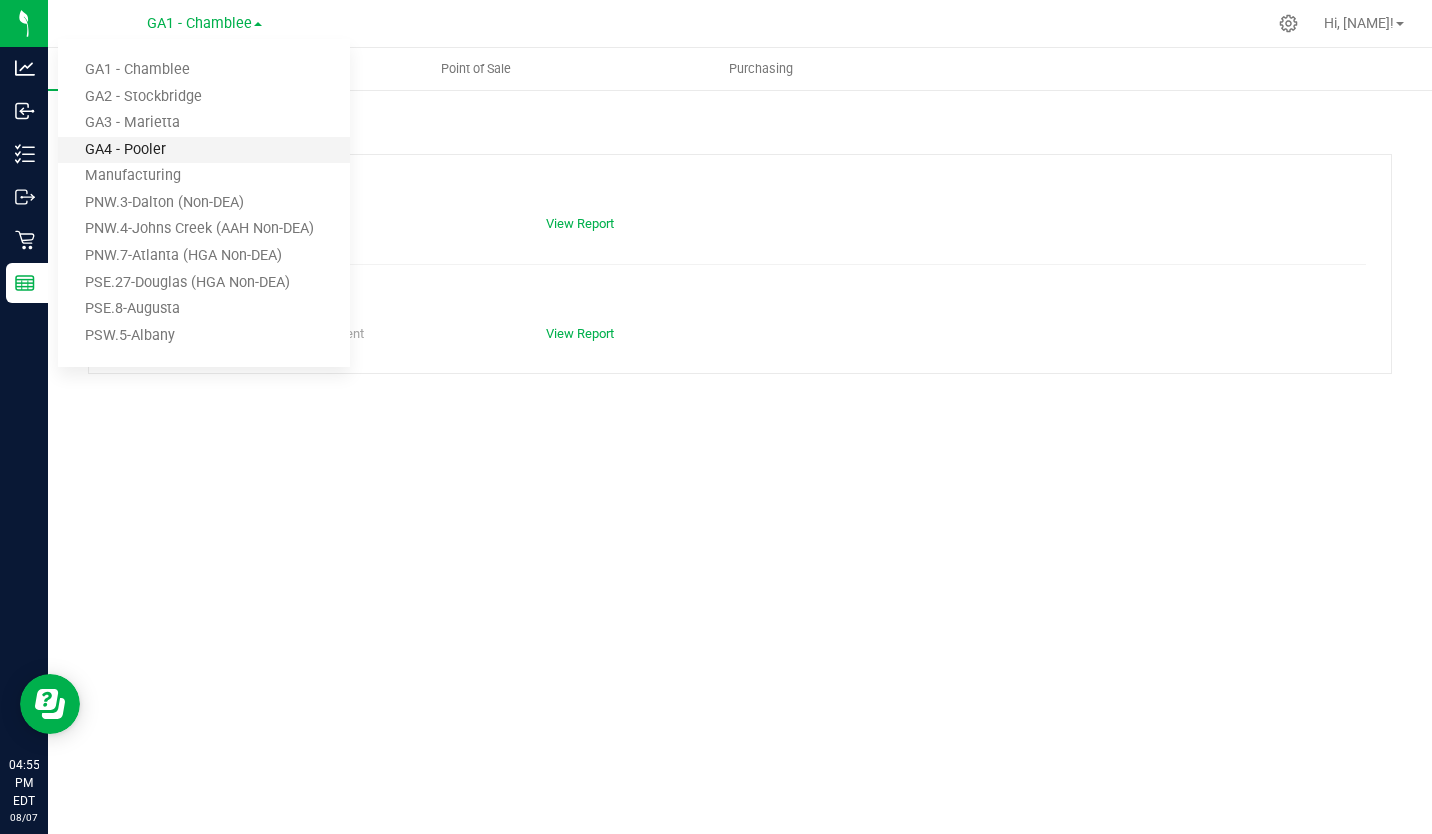 click on "GA4 - Pooler" at bounding box center (204, 150) 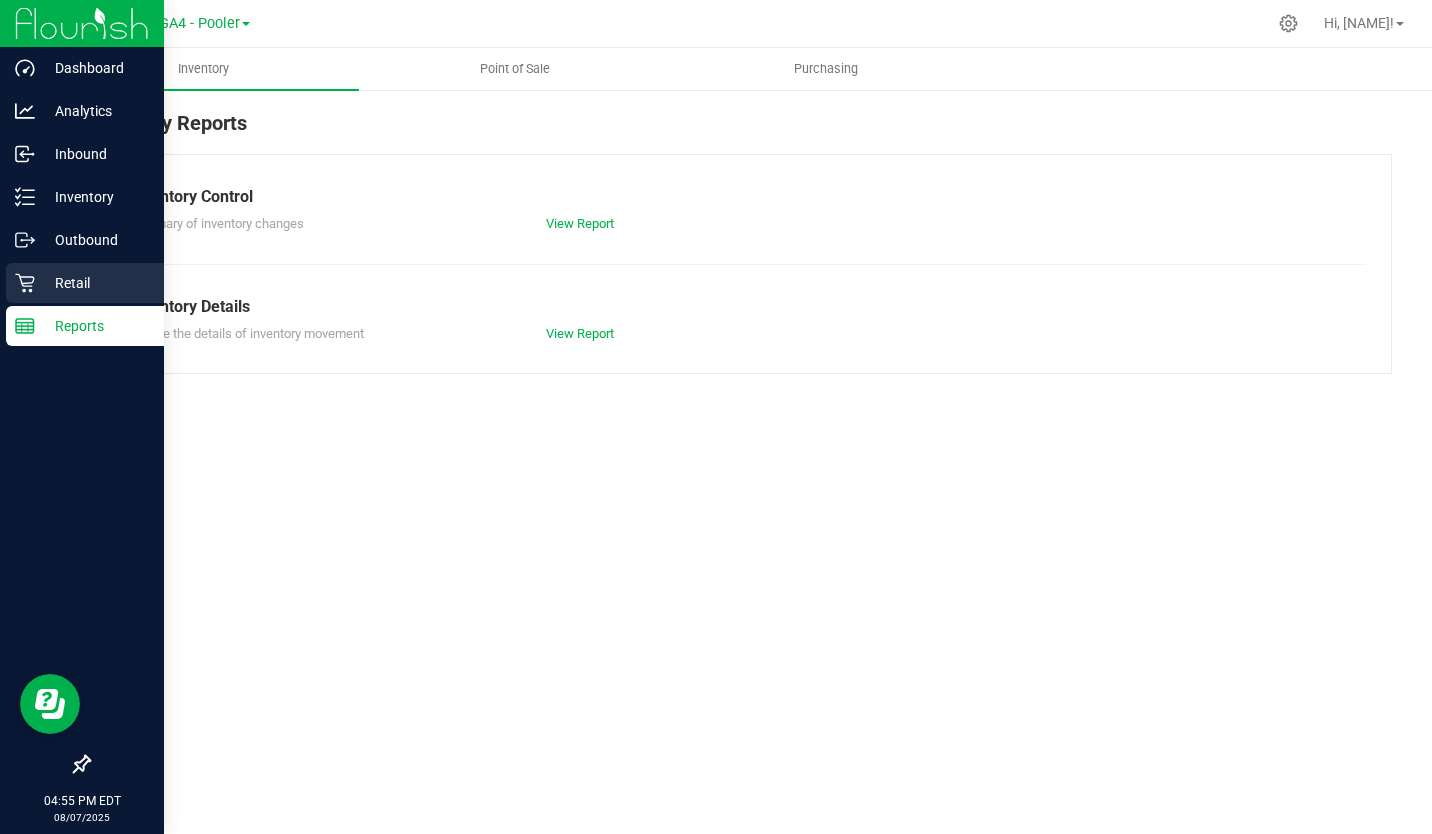 click on "Retail" at bounding box center [95, 283] 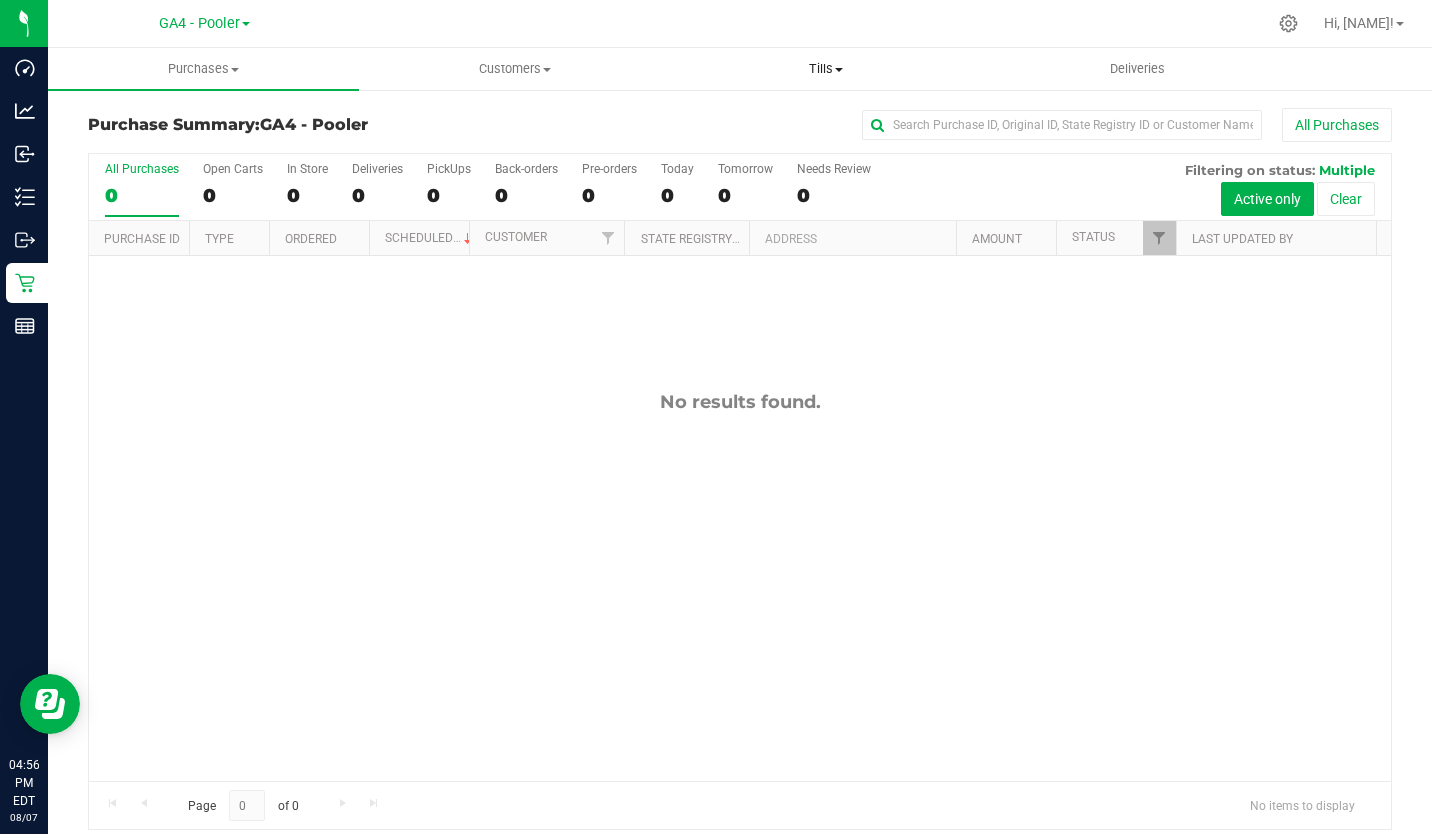 click on "Tills" at bounding box center [826, 69] 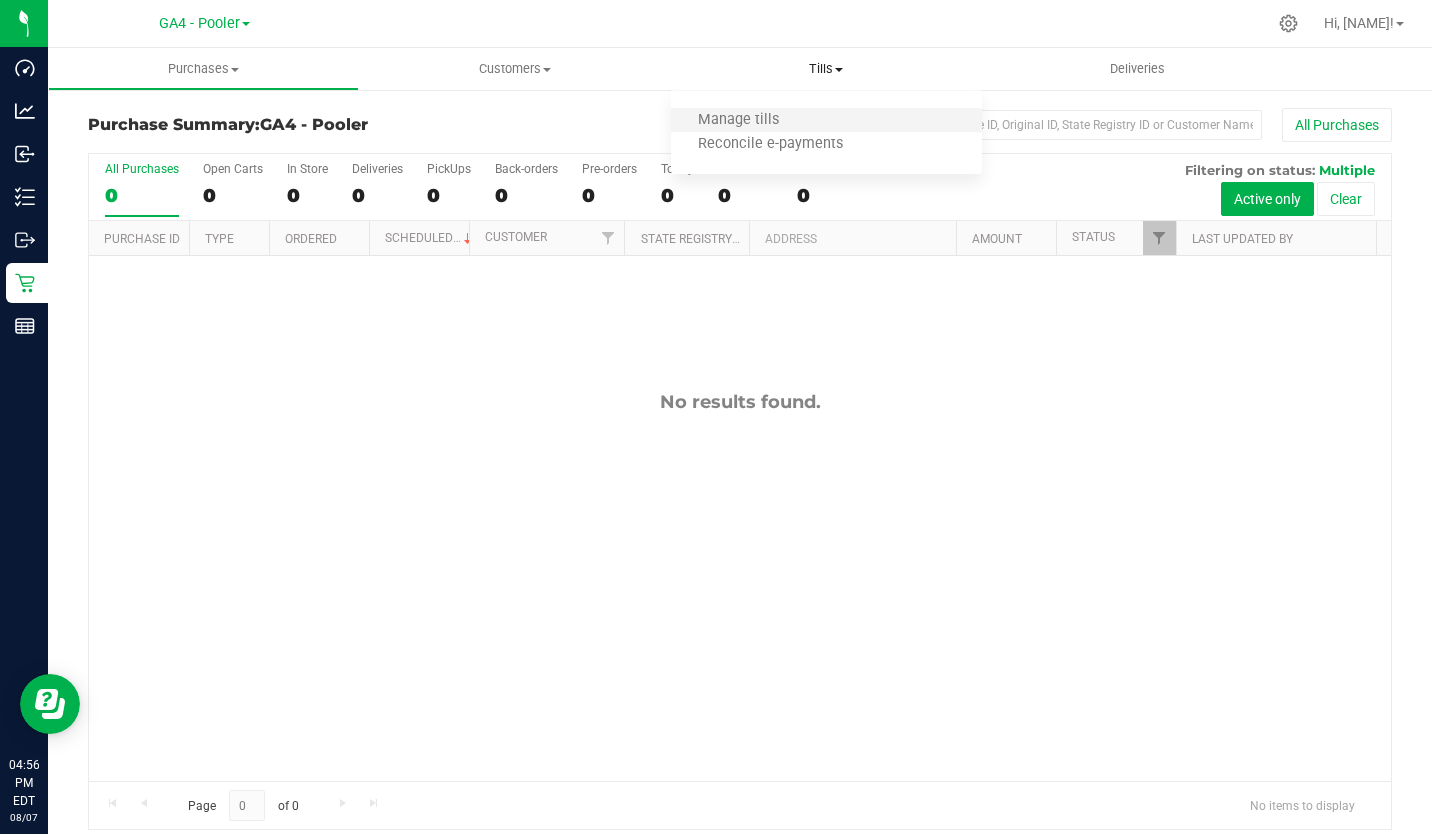 click on "Manage tills" at bounding box center [826, 121] 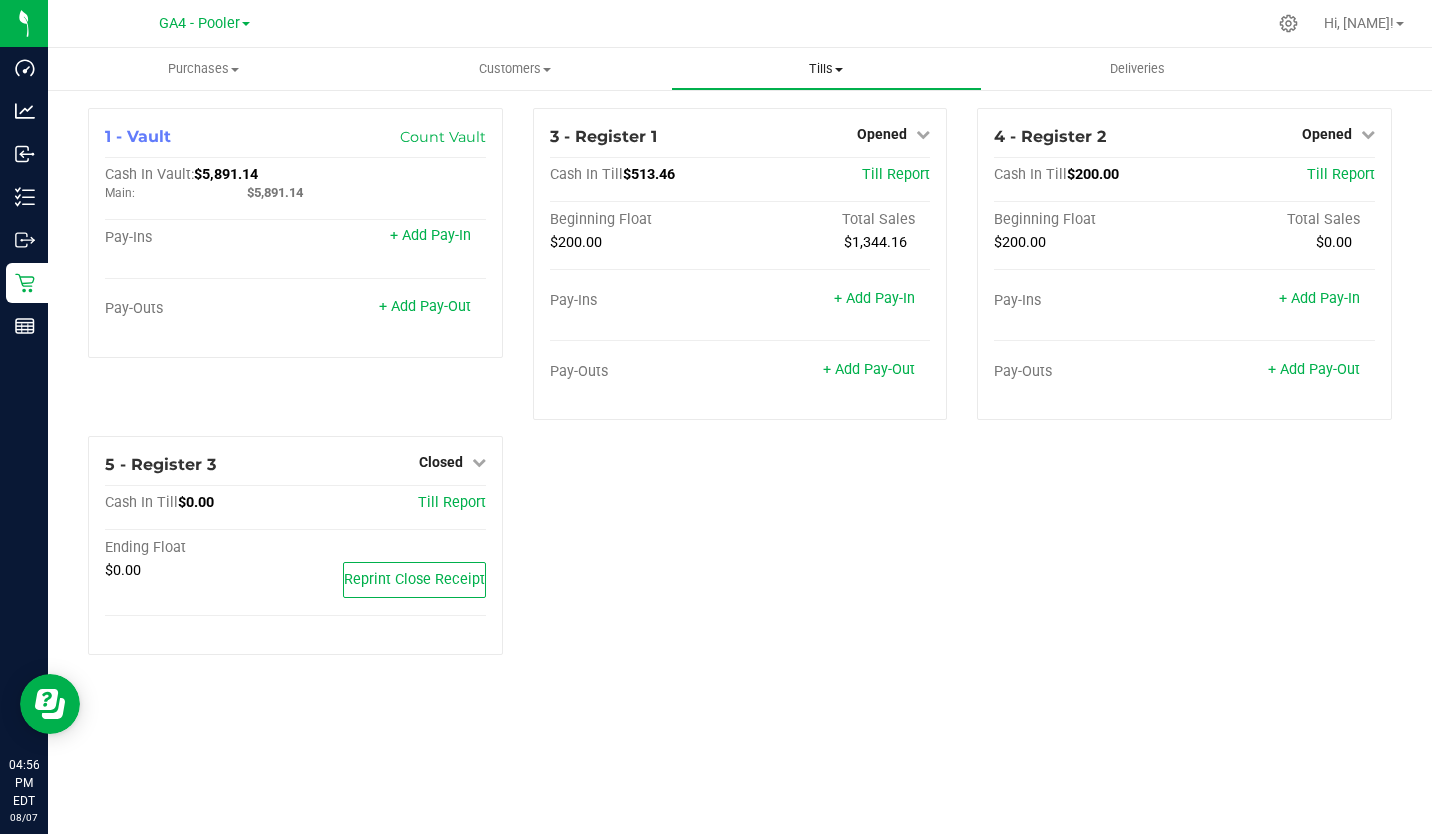 click on "Tills" at bounding box center [826, 69] 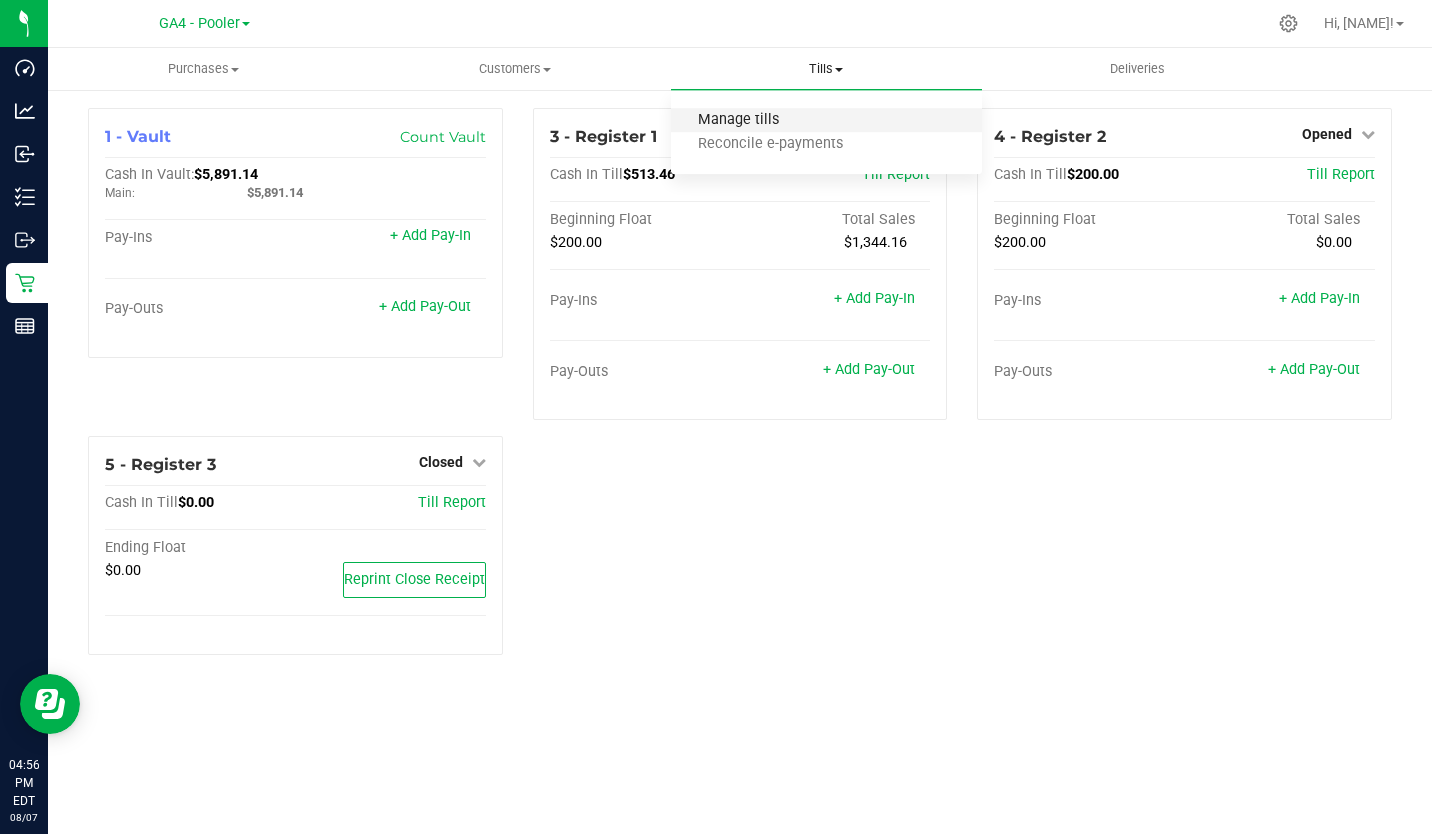 click on "Manage tills" at bounding box center [738, 120] 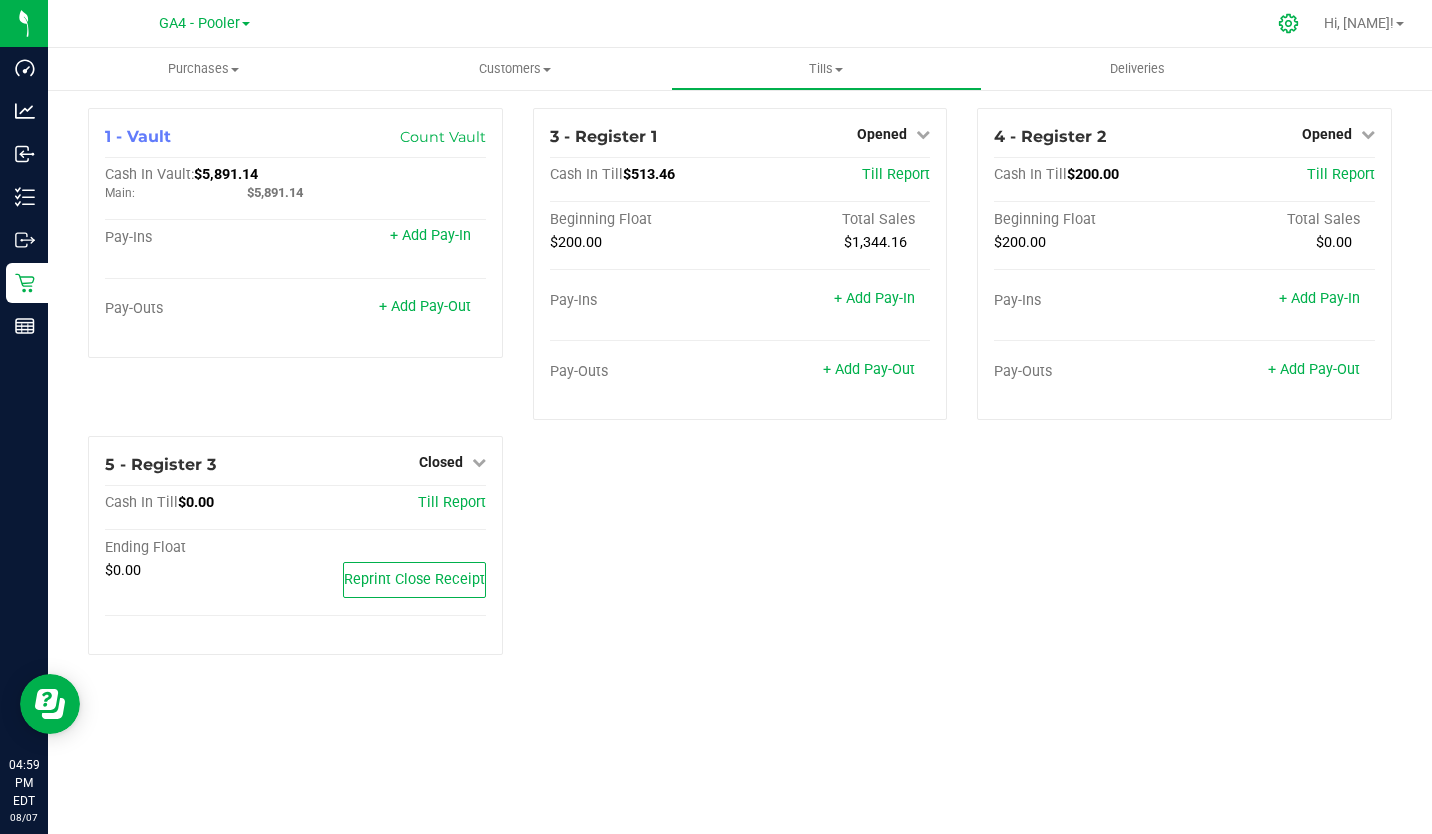 click 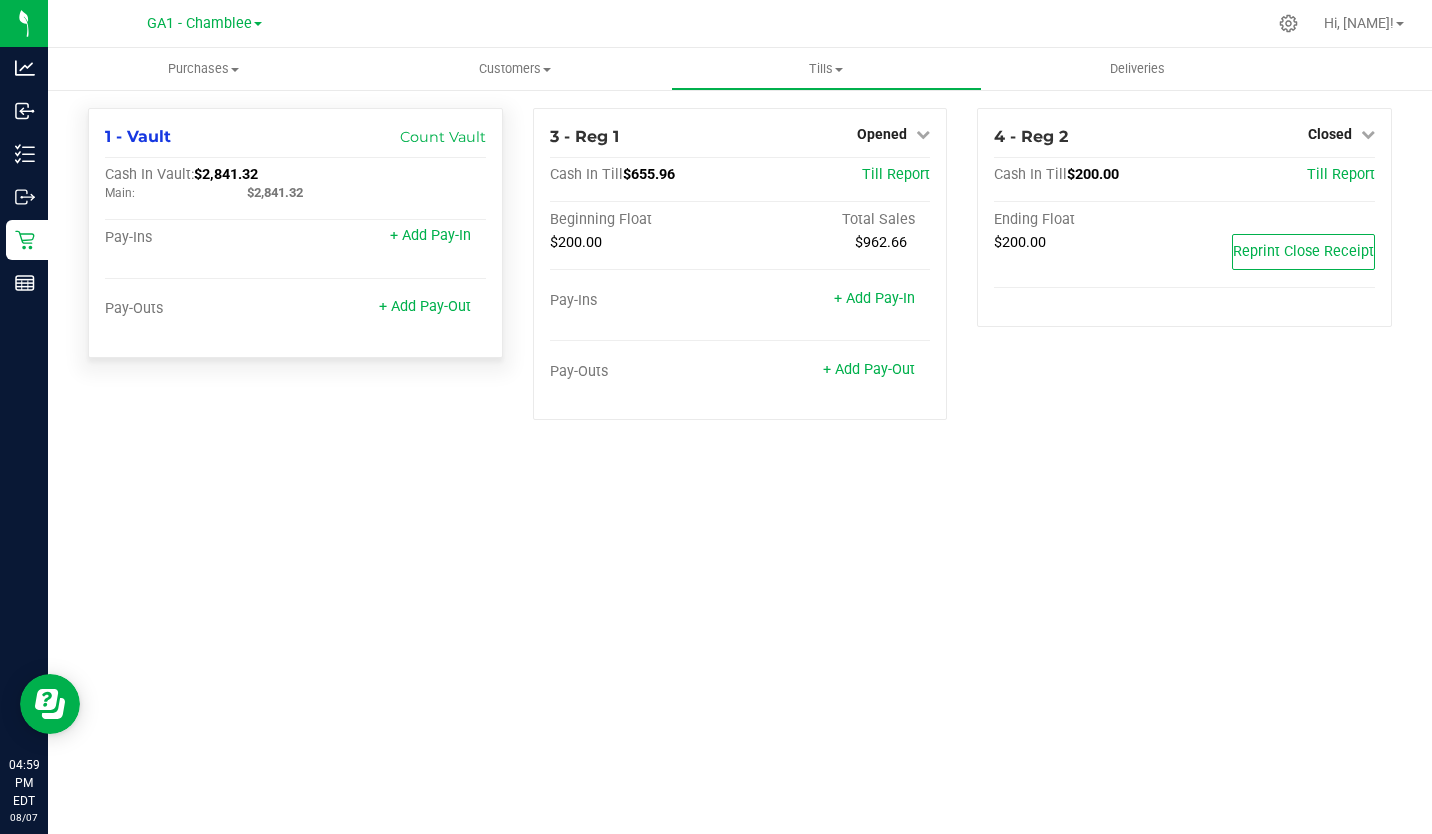 click on "Cash In Vault:   [CURRENCY][AMOUNT]   Main:   [CURRENCY][AMOUNT]" at bounding box center [295, 188] 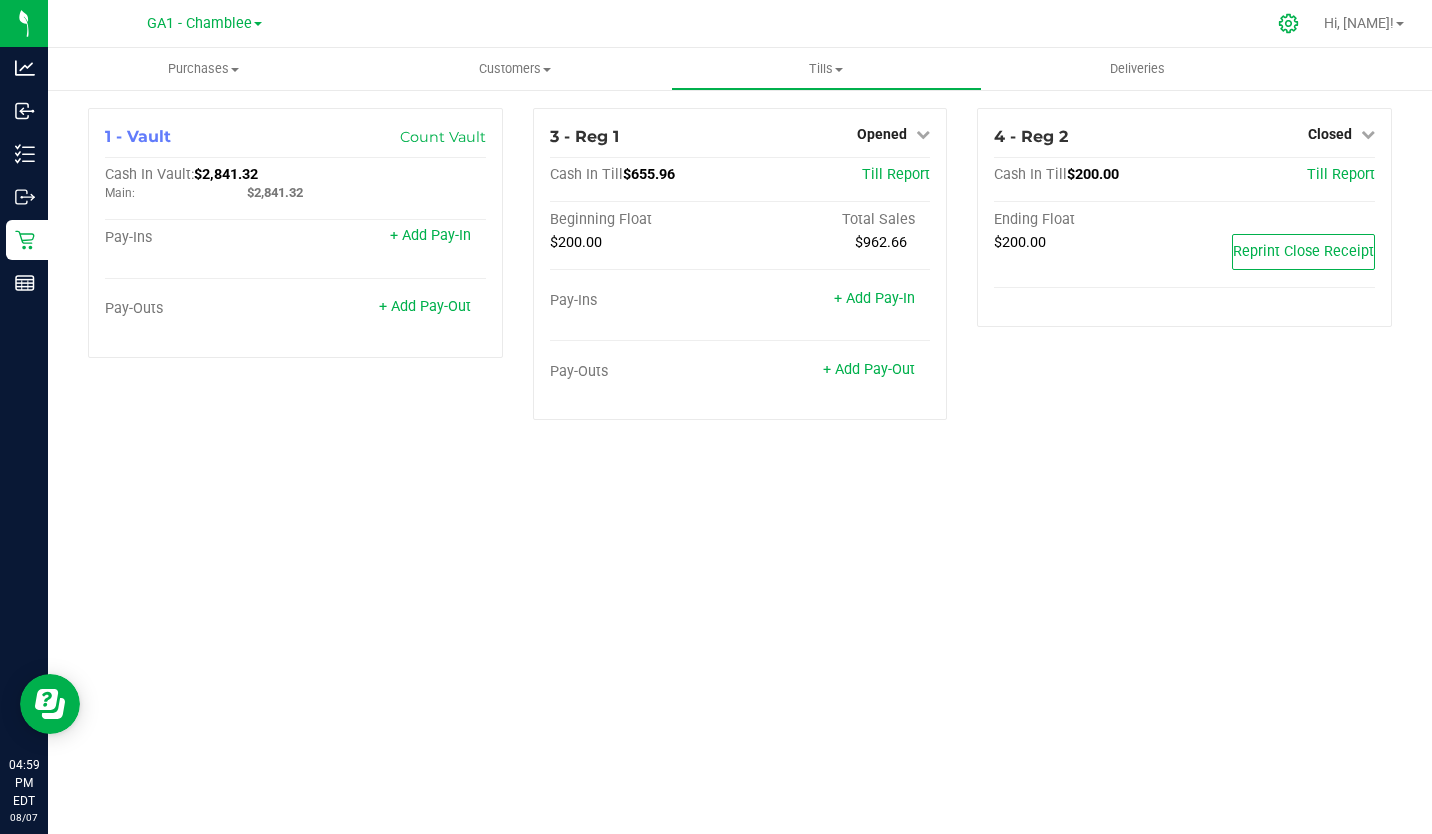 click 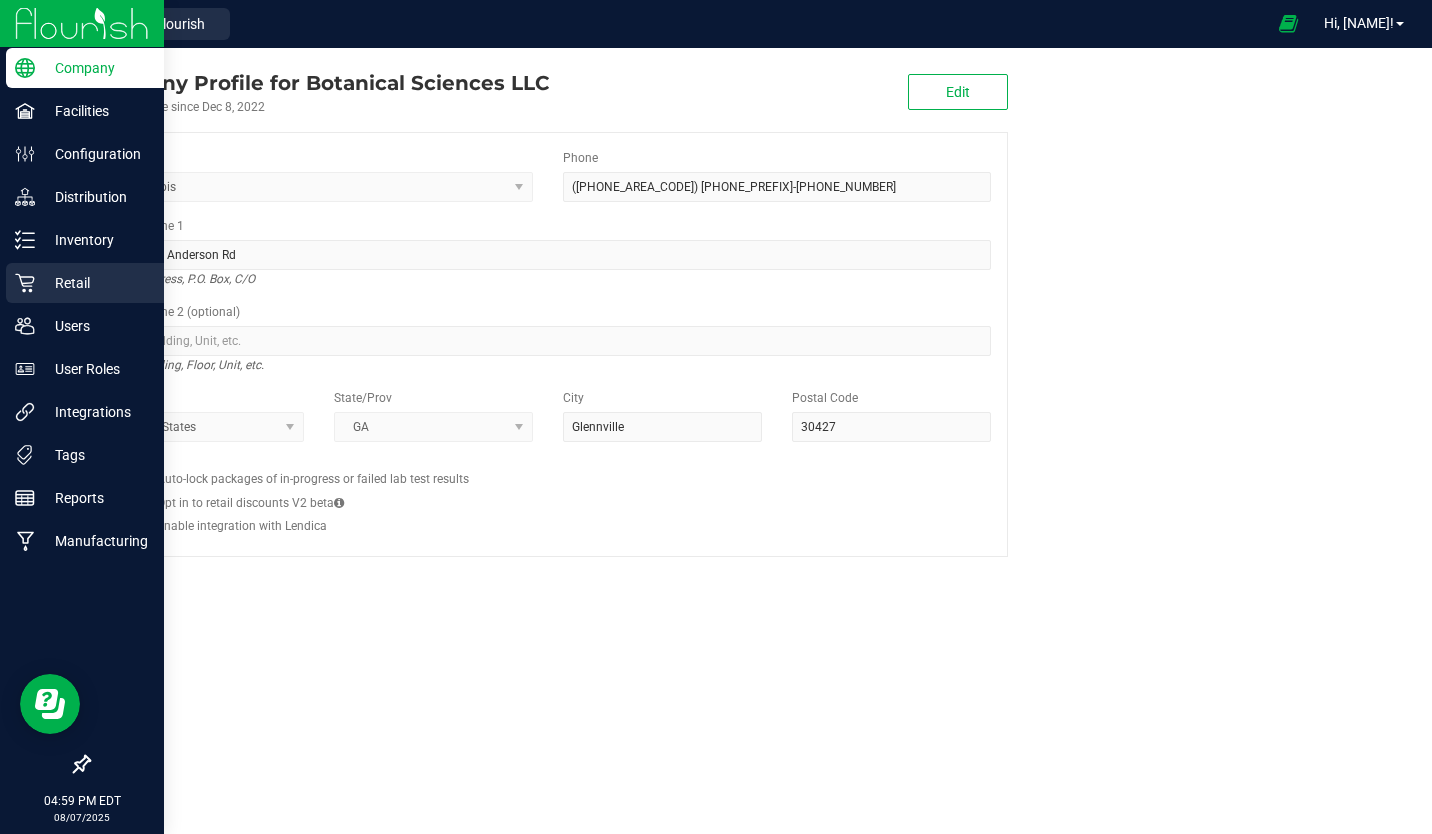 click on "Retail" at bounding box center (95, 283) 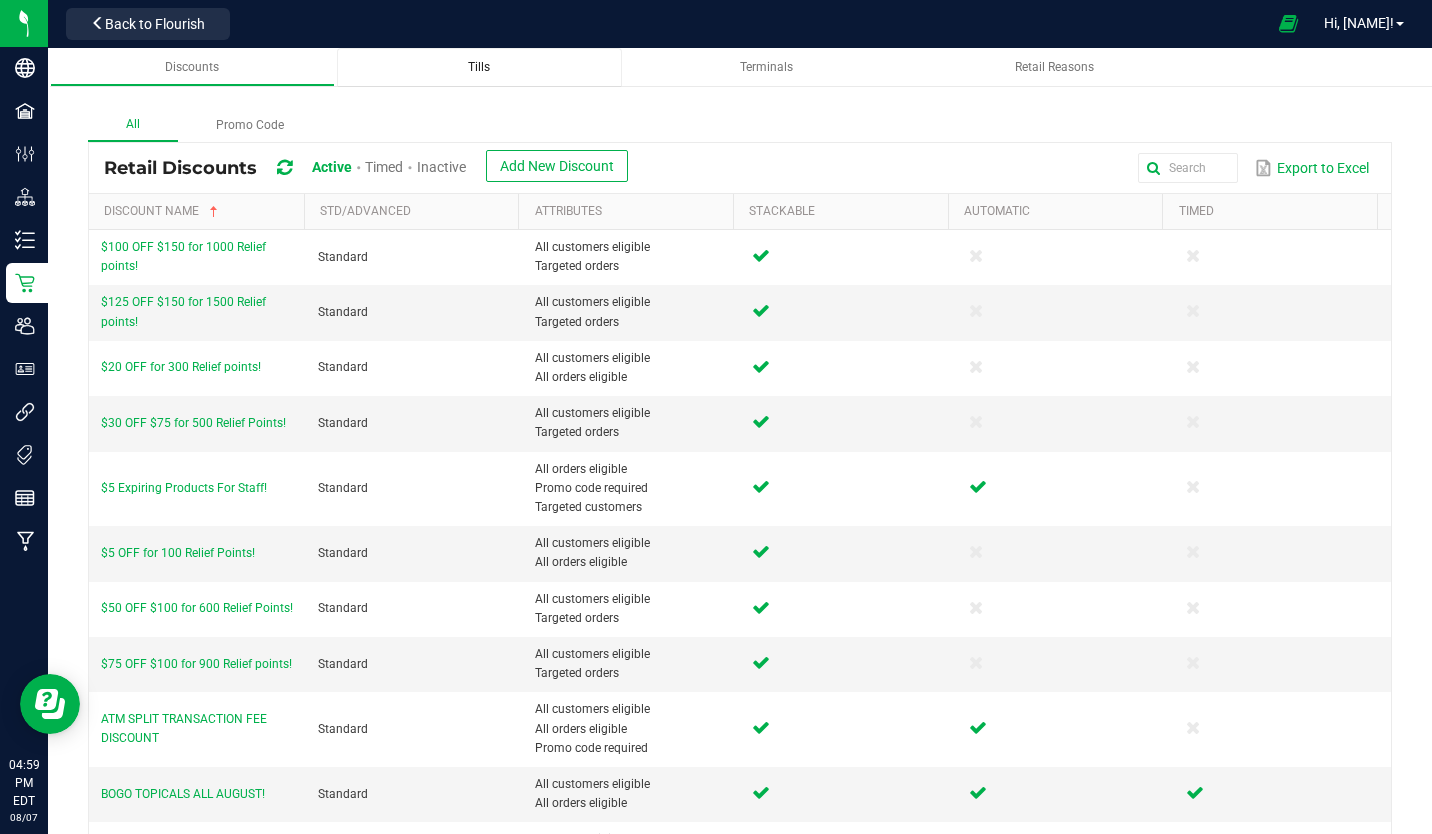 click on "Tills" at bounding box center [479, 67] 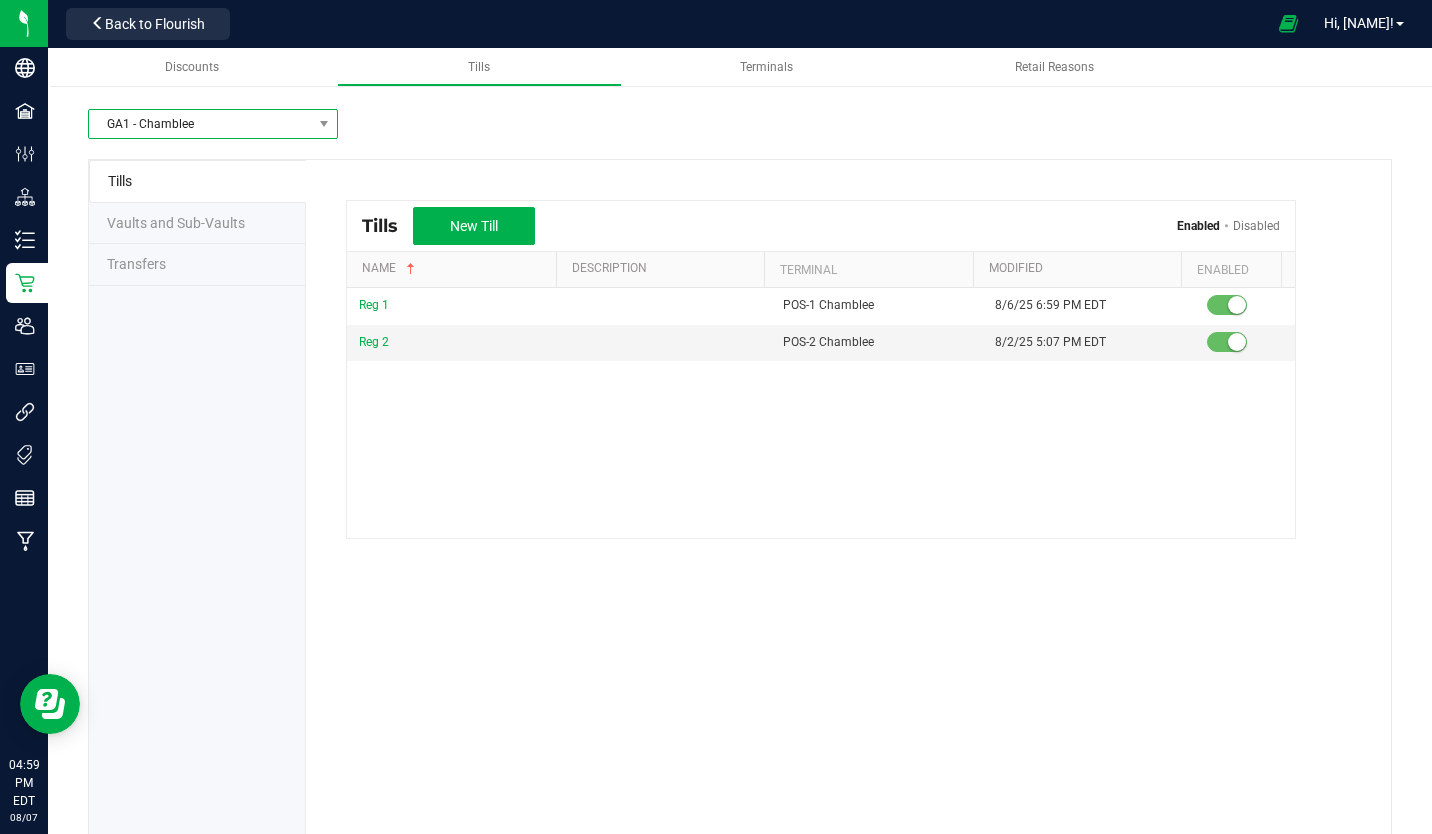 click at bounding box center [324, 124] 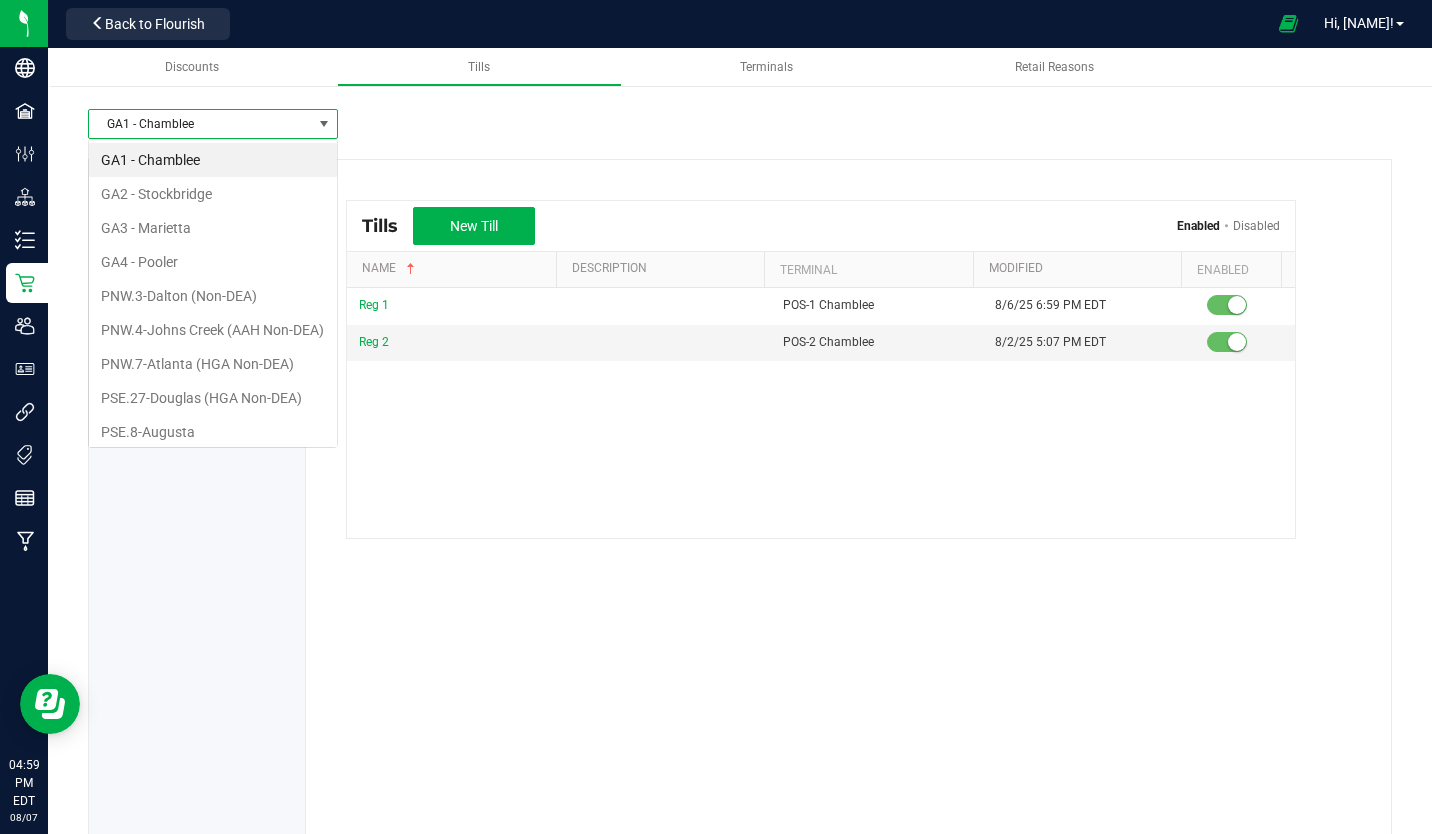 scroll, scrollTop: 99970, scrollLeft: 99750, axis: both 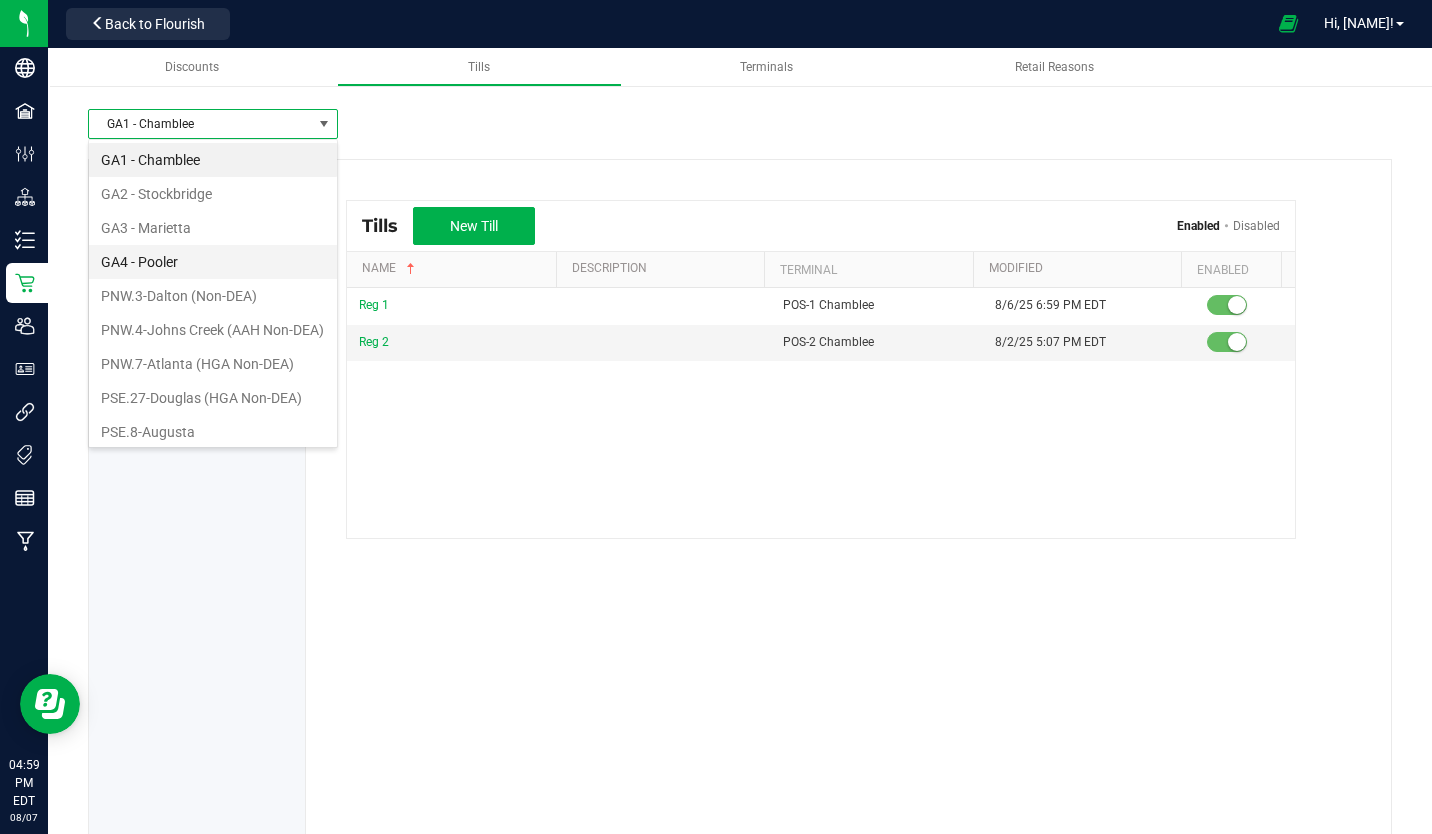 click on "GA4 - Pooler" at bounding box center (213, 262) 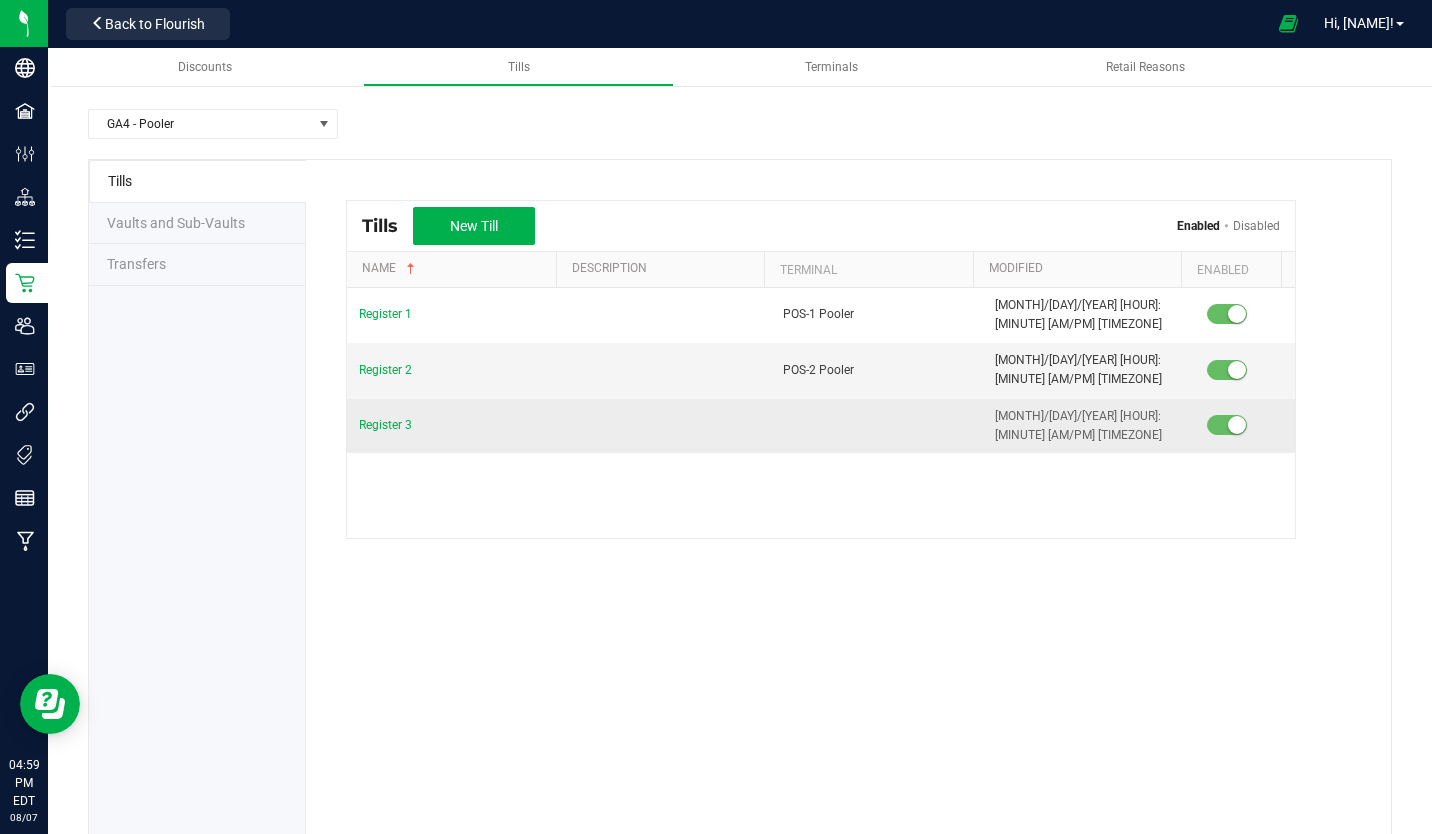 click at bounding box center (1227, 425) 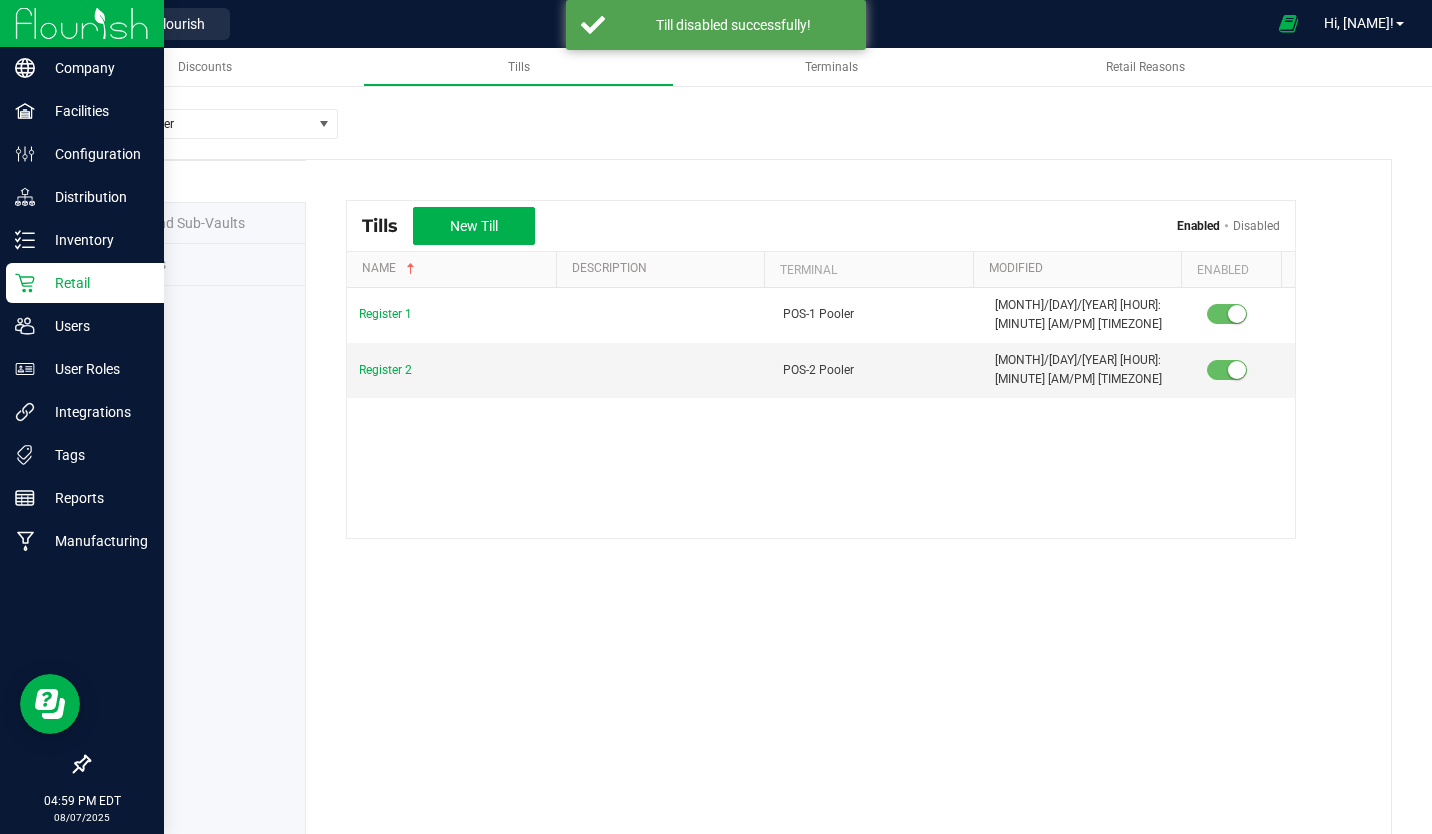 click at bounding box center (82, 23) 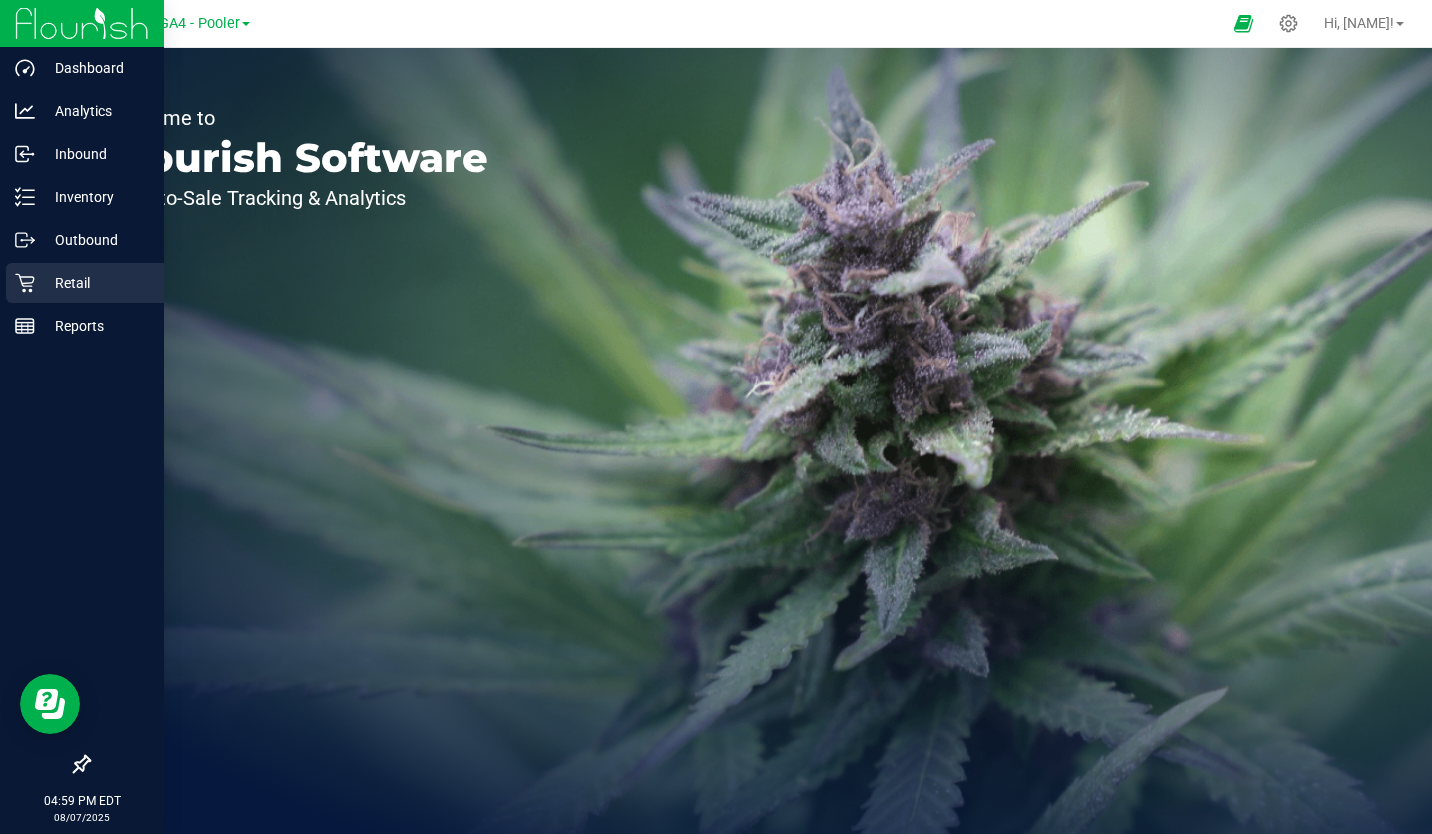 click on "Retail" at bounding box center [85, 283] 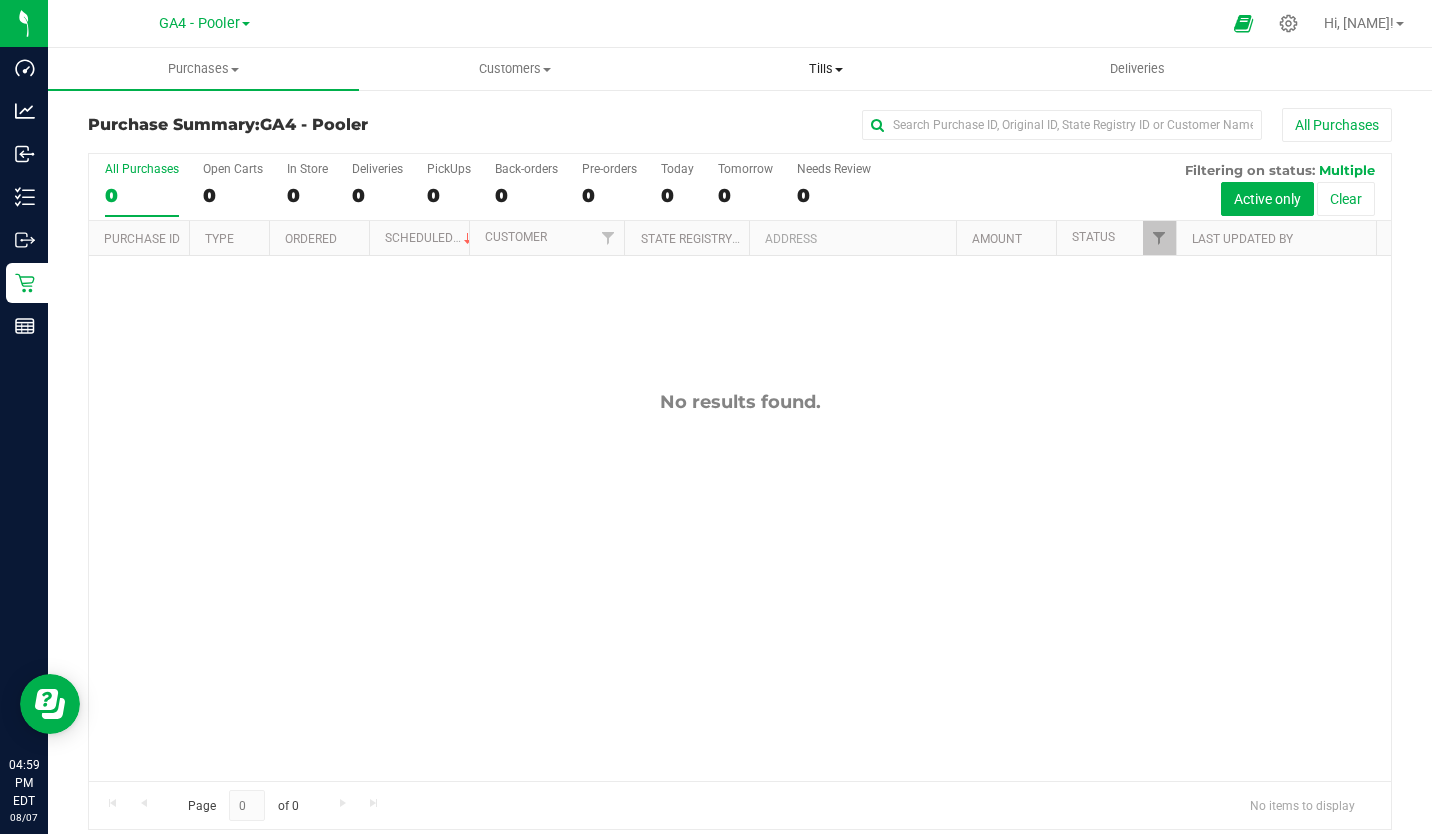 click on "Tills" at bounding box center [826, 69] 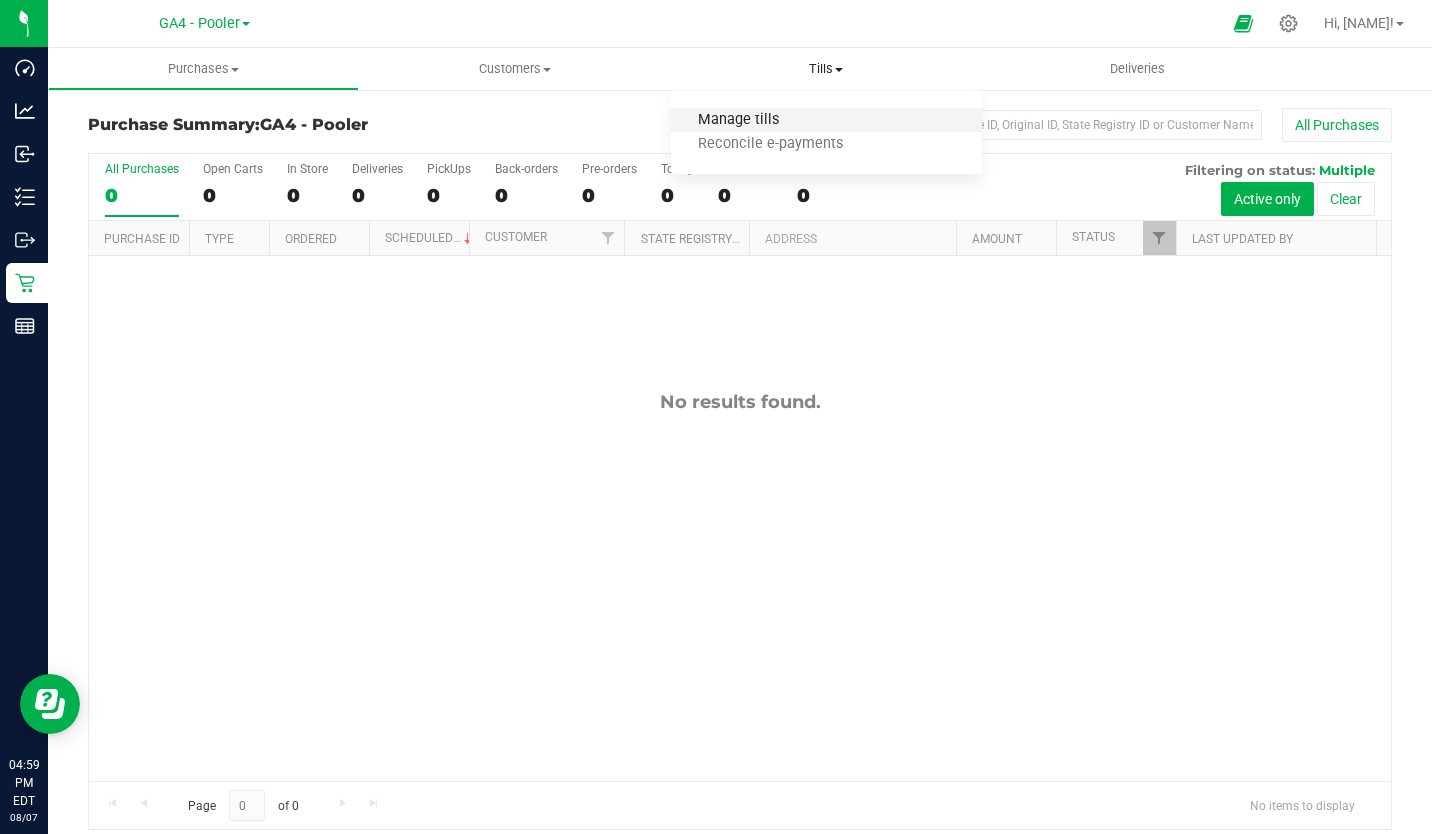 click on "Manage tills" at bounding box center [738, 120] 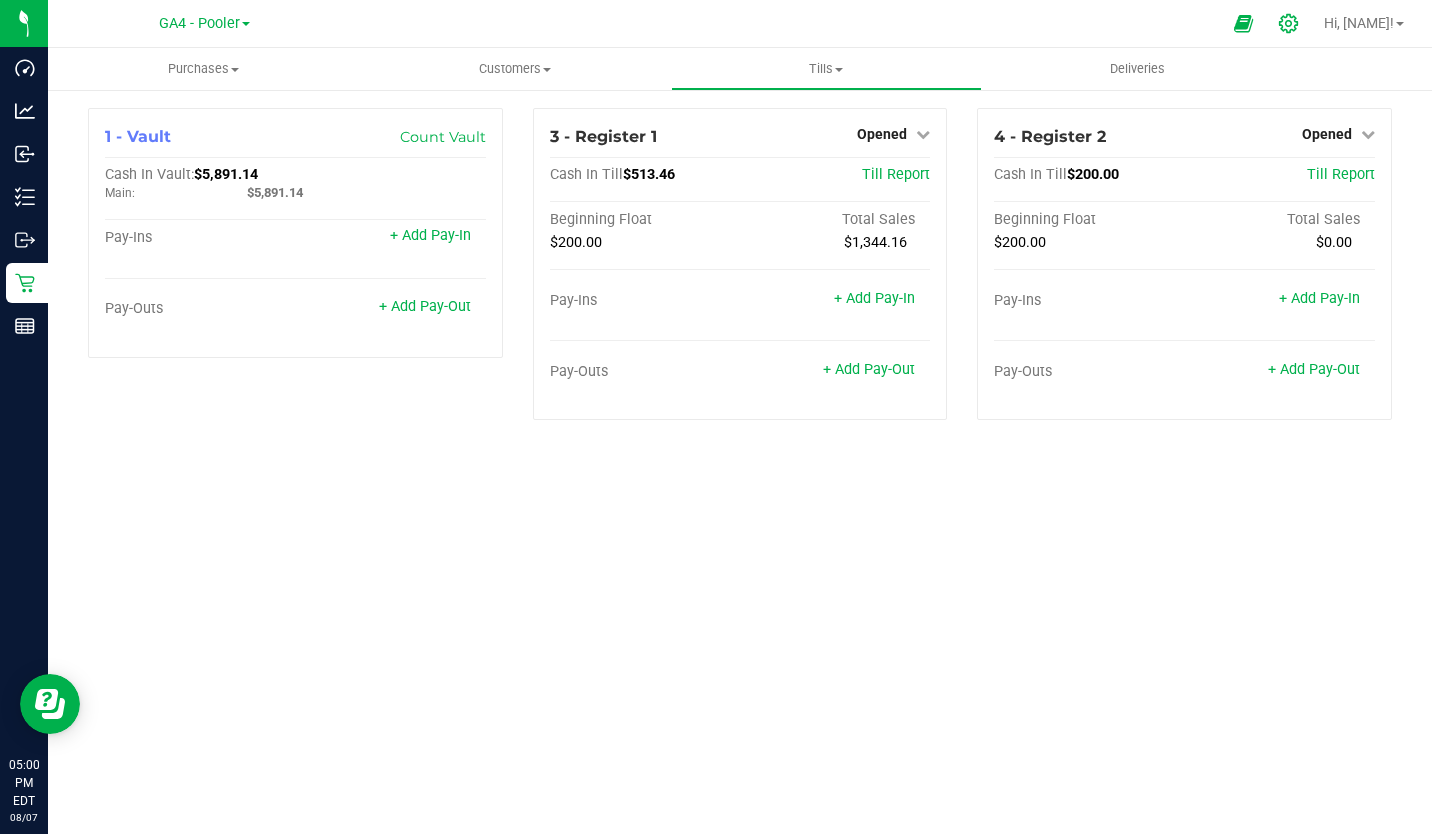 click 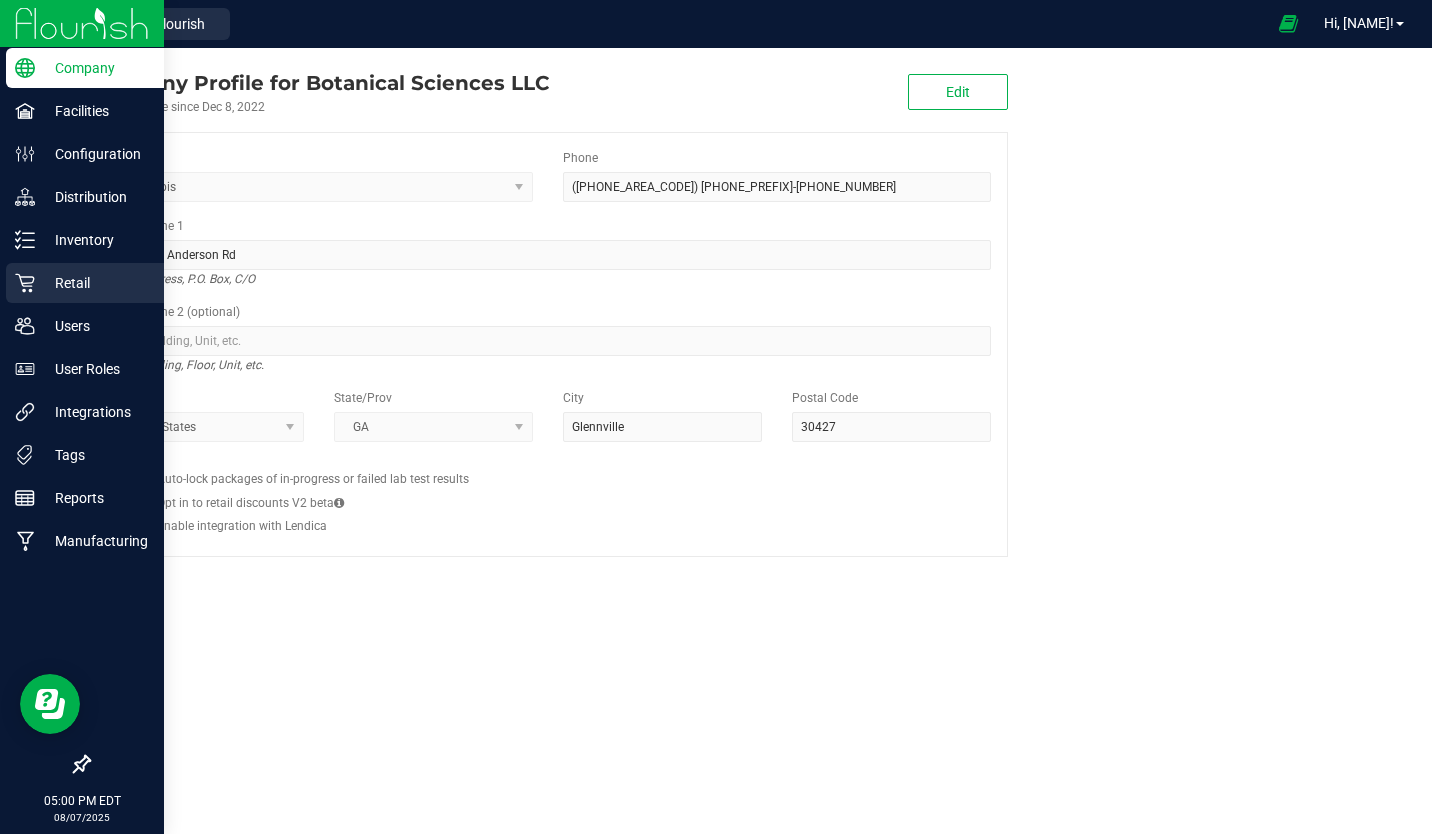 click on "Retail" at bounding box center [95, 283] 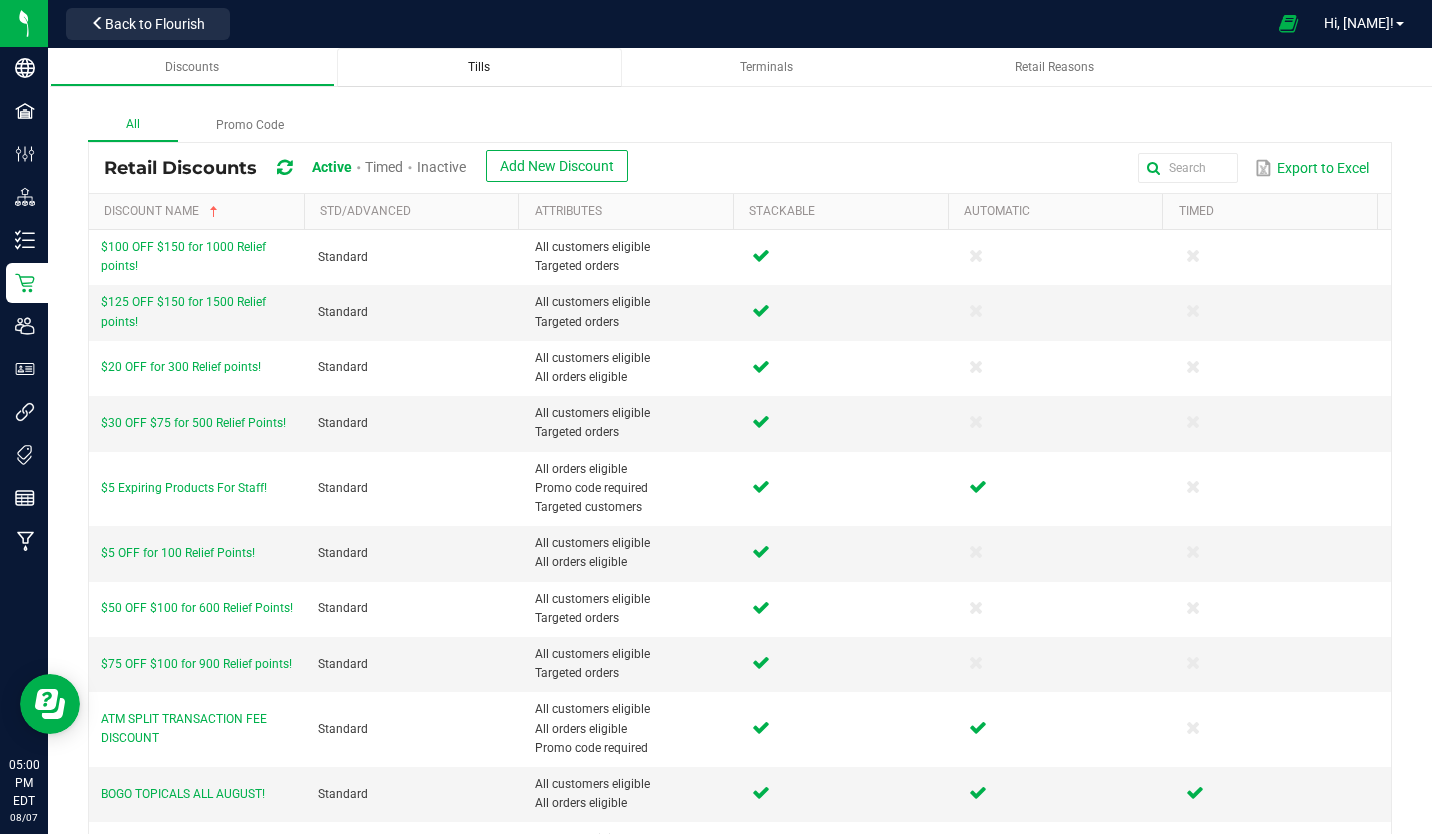 click on "Tills" at bounding box center [479, 67] 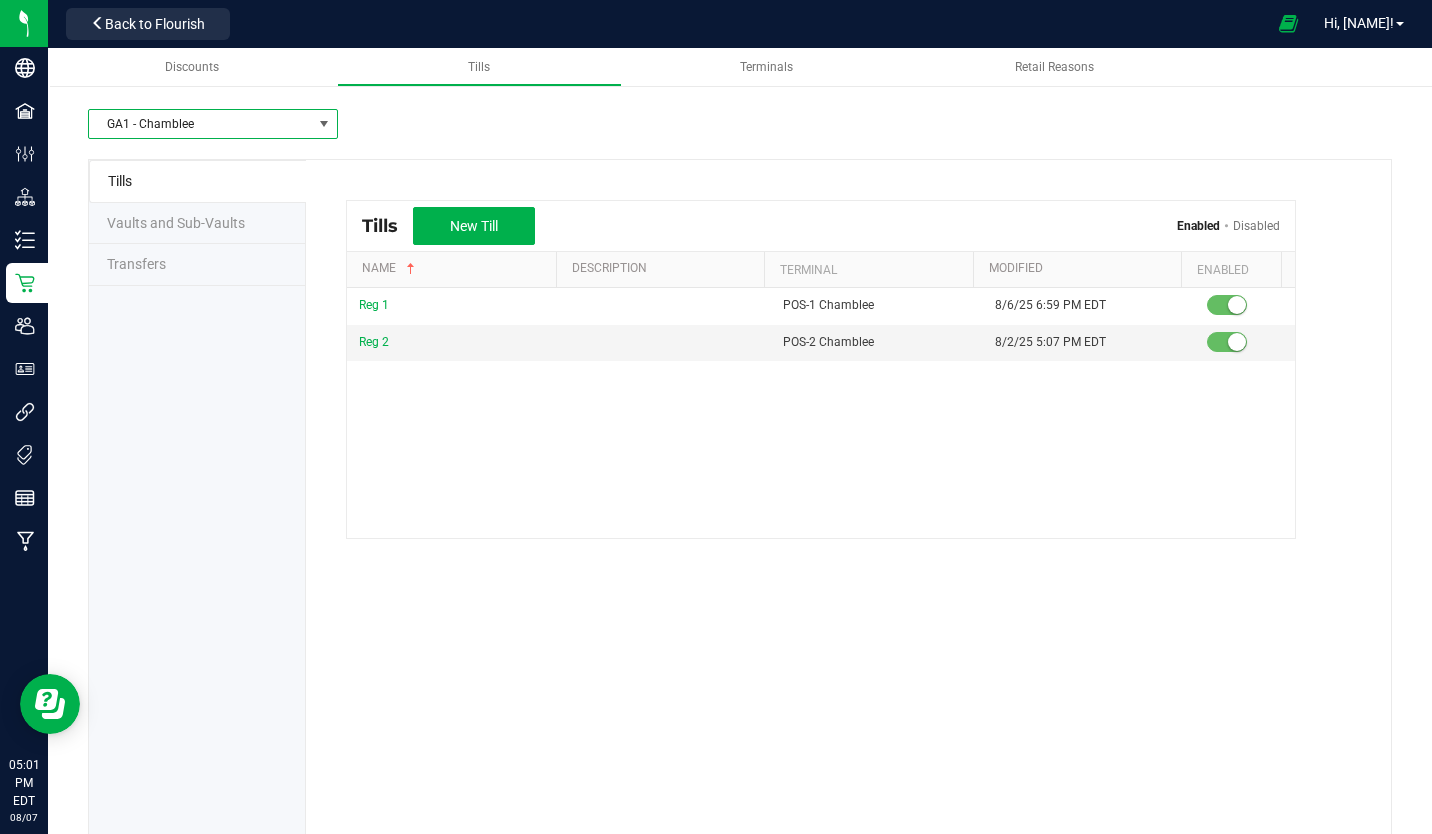click at bounding box center (324, 124) 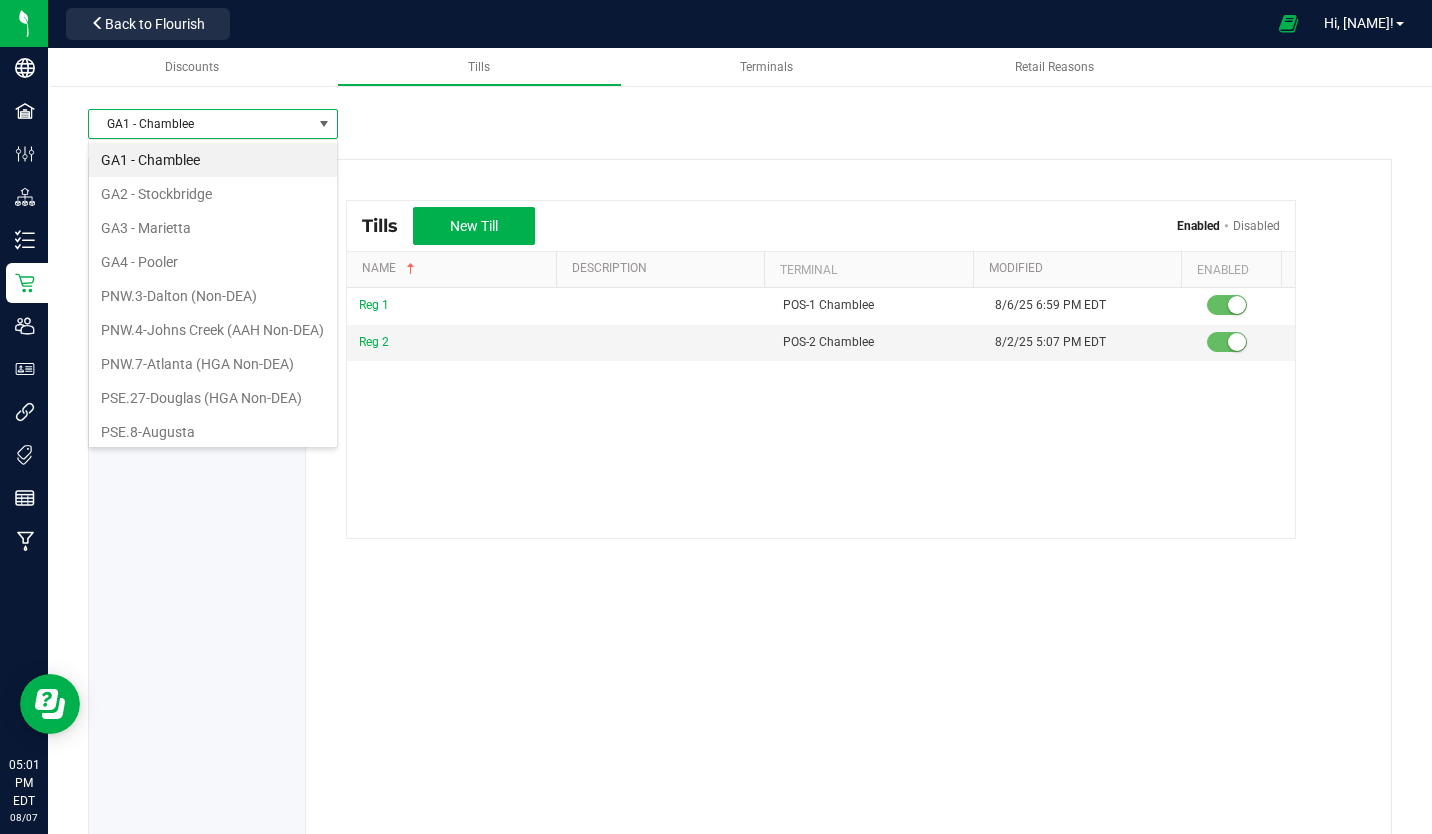 scroll, scrollTop: 99970, scrollLeft: 99750, axis: both 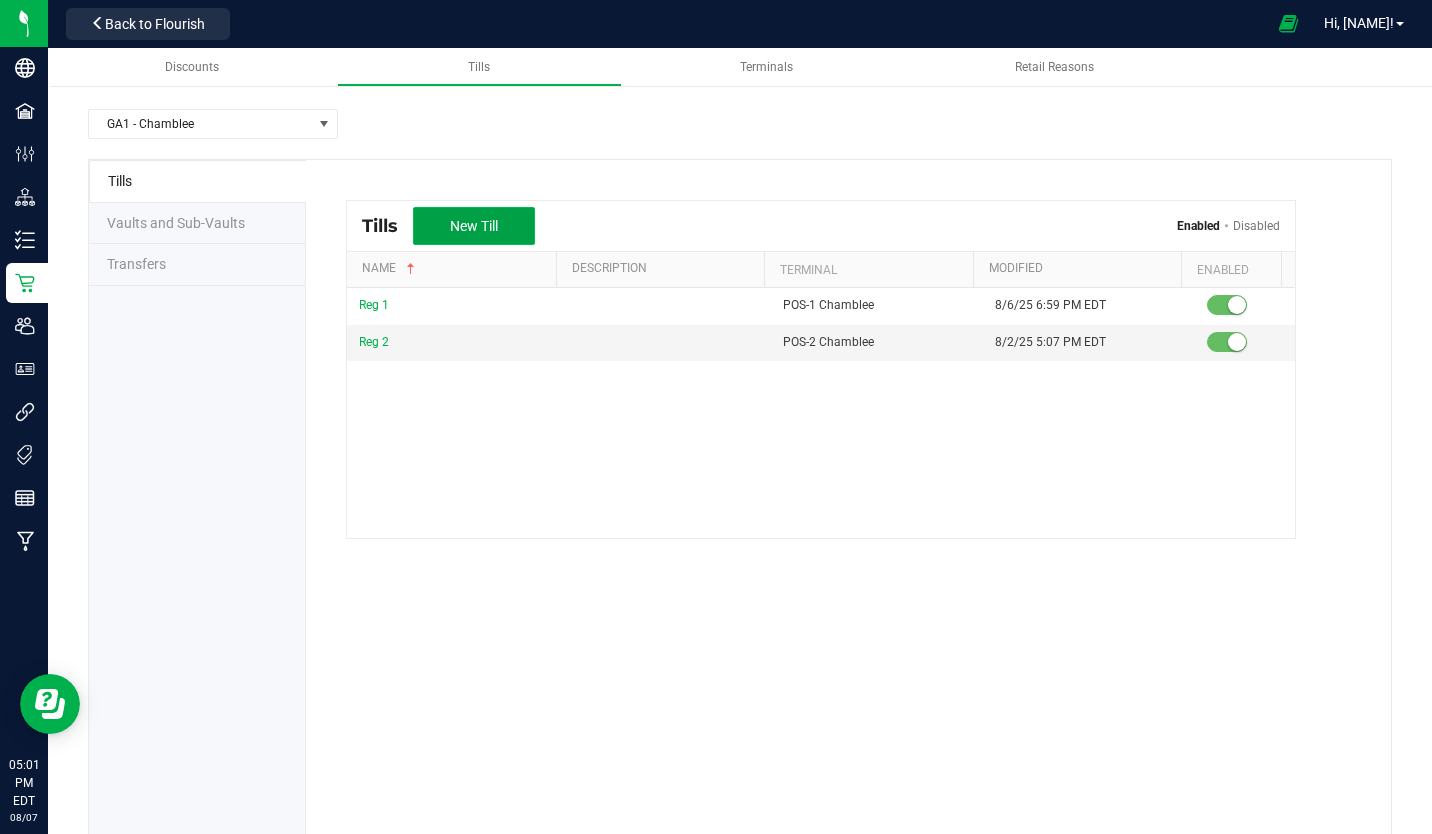click on "New Till" at bounding box center [474, 226] 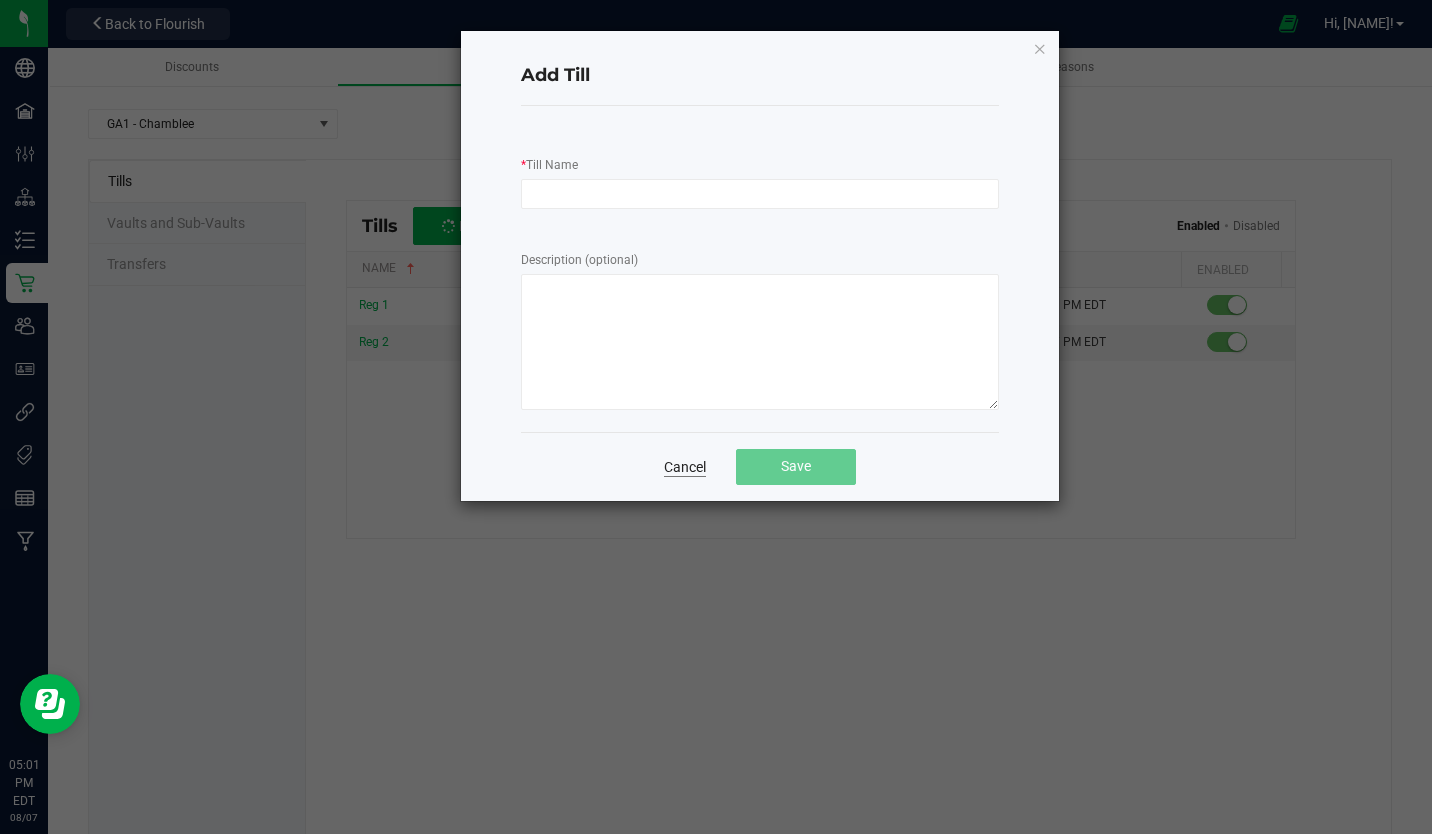 click on "Cancel" 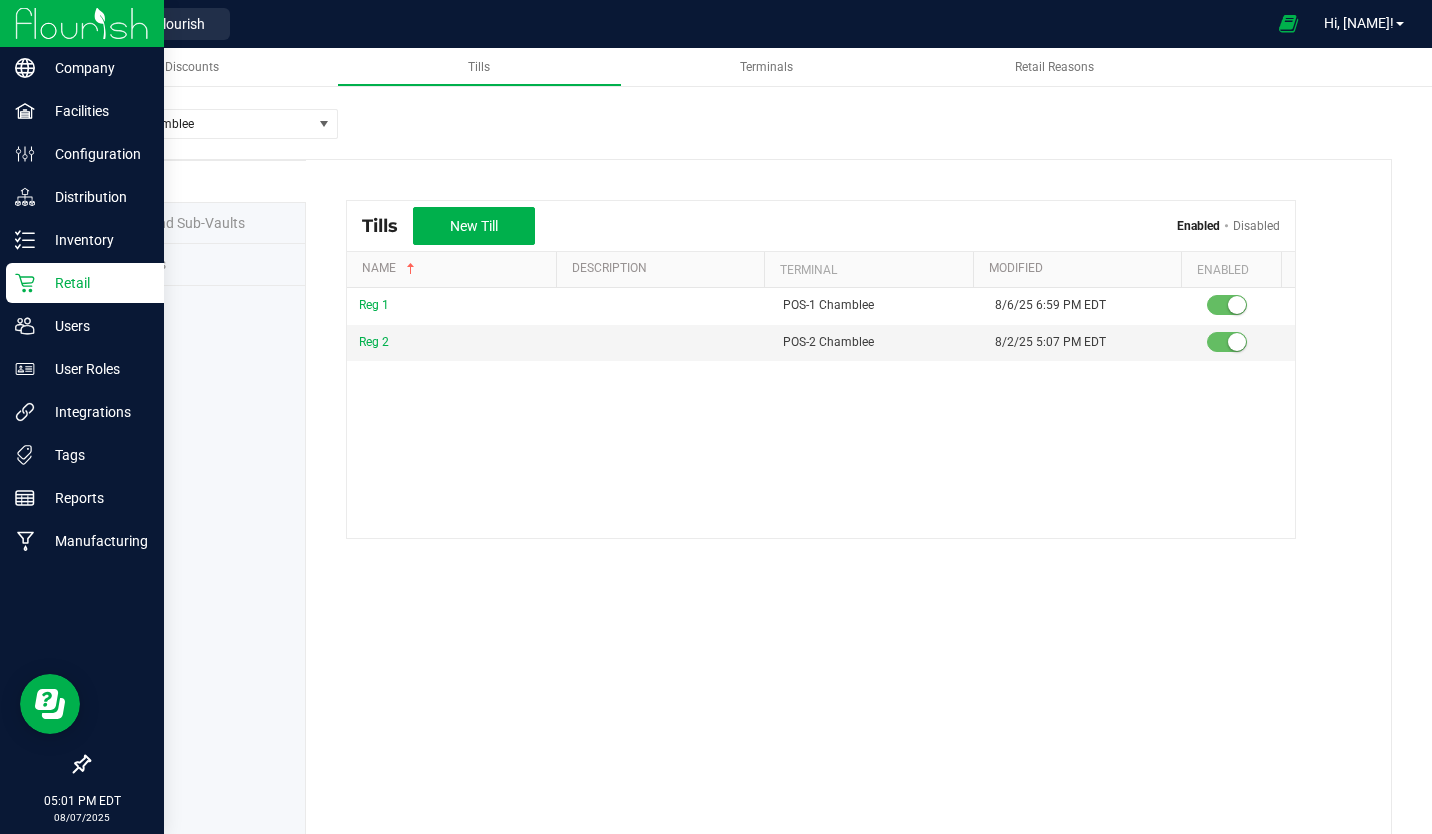 click at bounding box center [82, 23] 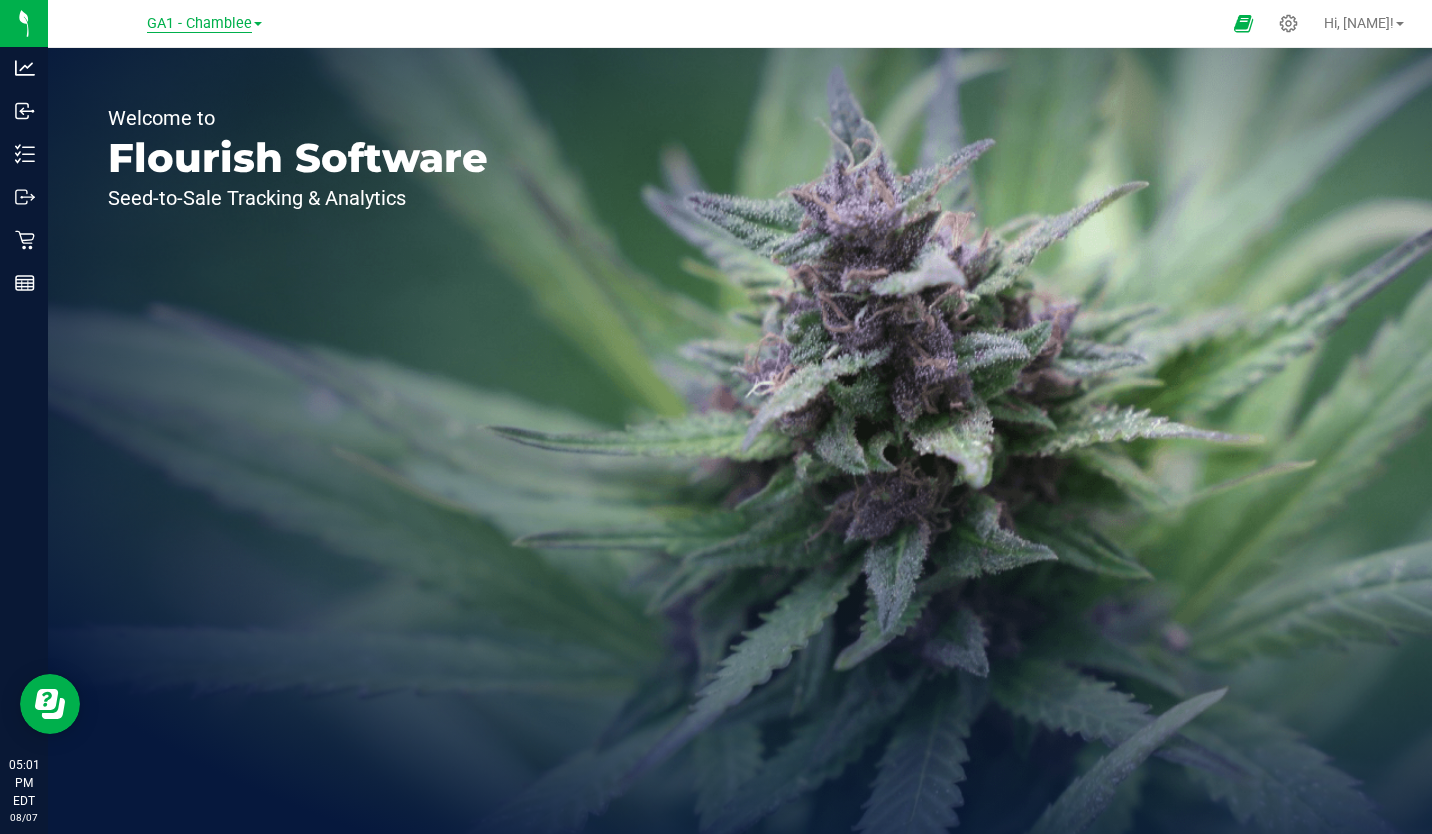 click on "GA1 - Chamblee" at bounding box center [199, 24] 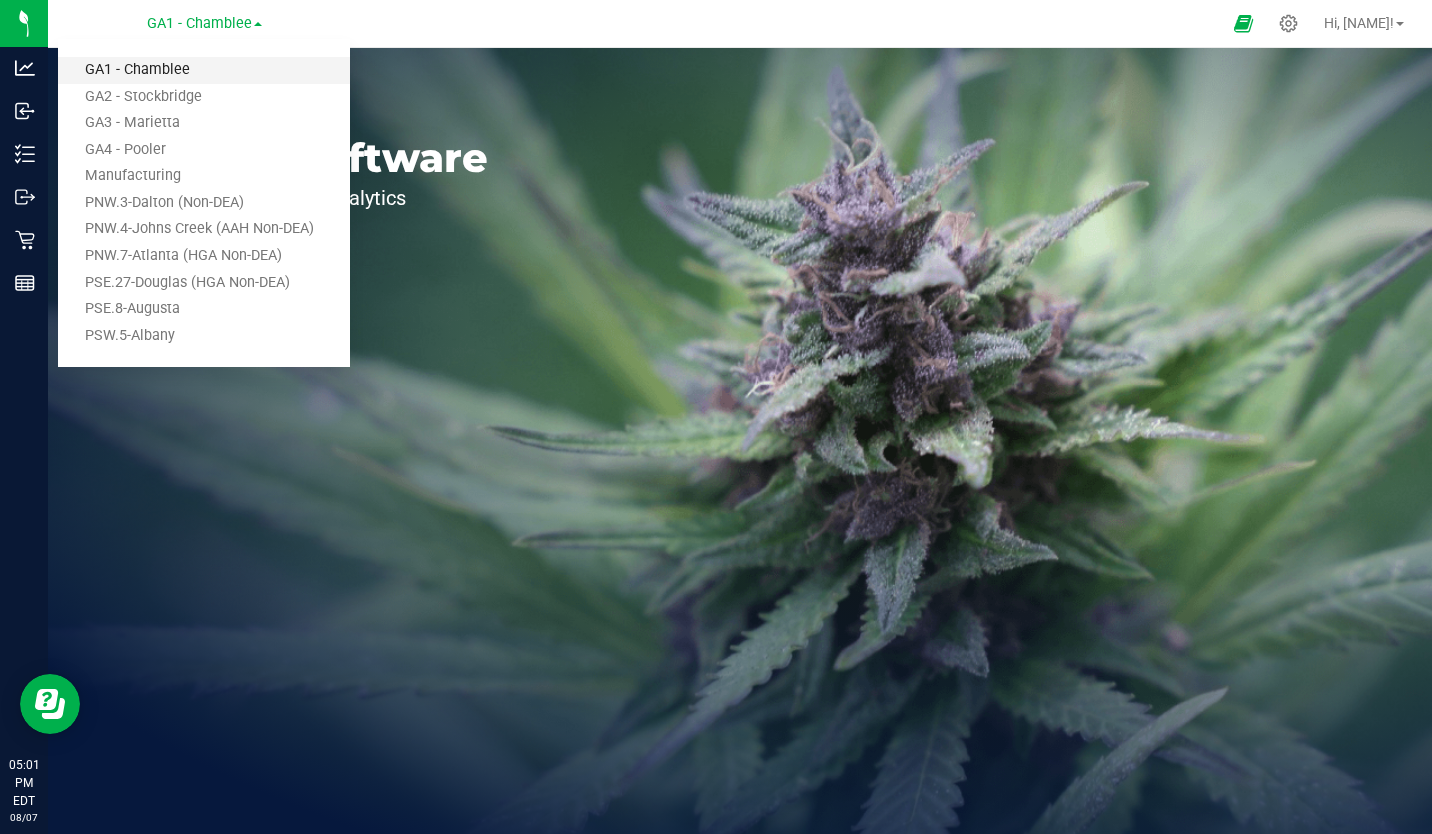 click on "GA1 - Chamblee" at bounding box center [204, 70] 